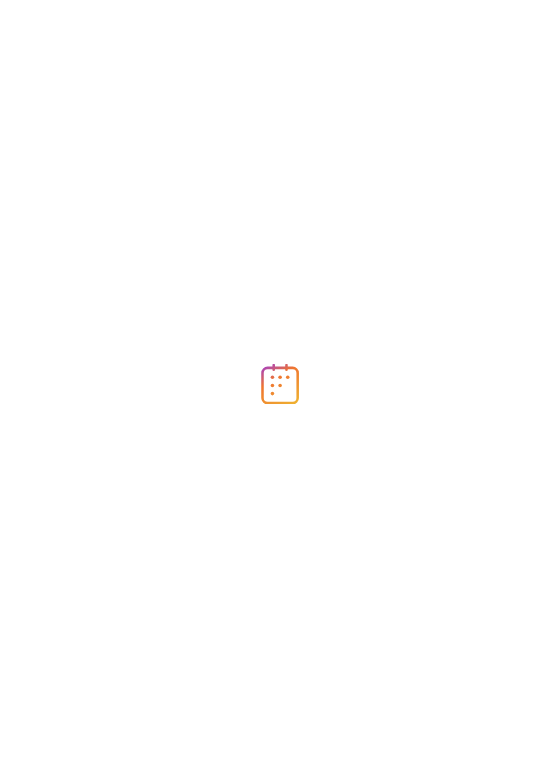 scroll, scrollTop: 0, scrollLeft: 0, axis: both 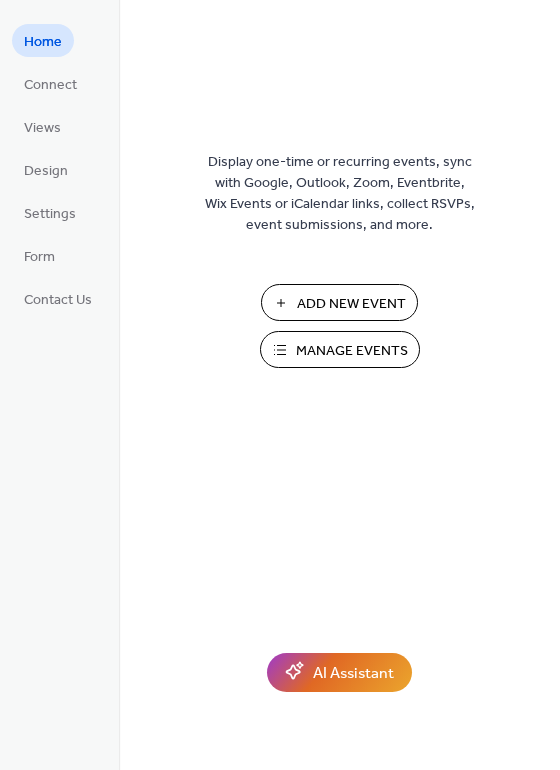 click on "Manage Events" at bounding box center (352, 351) 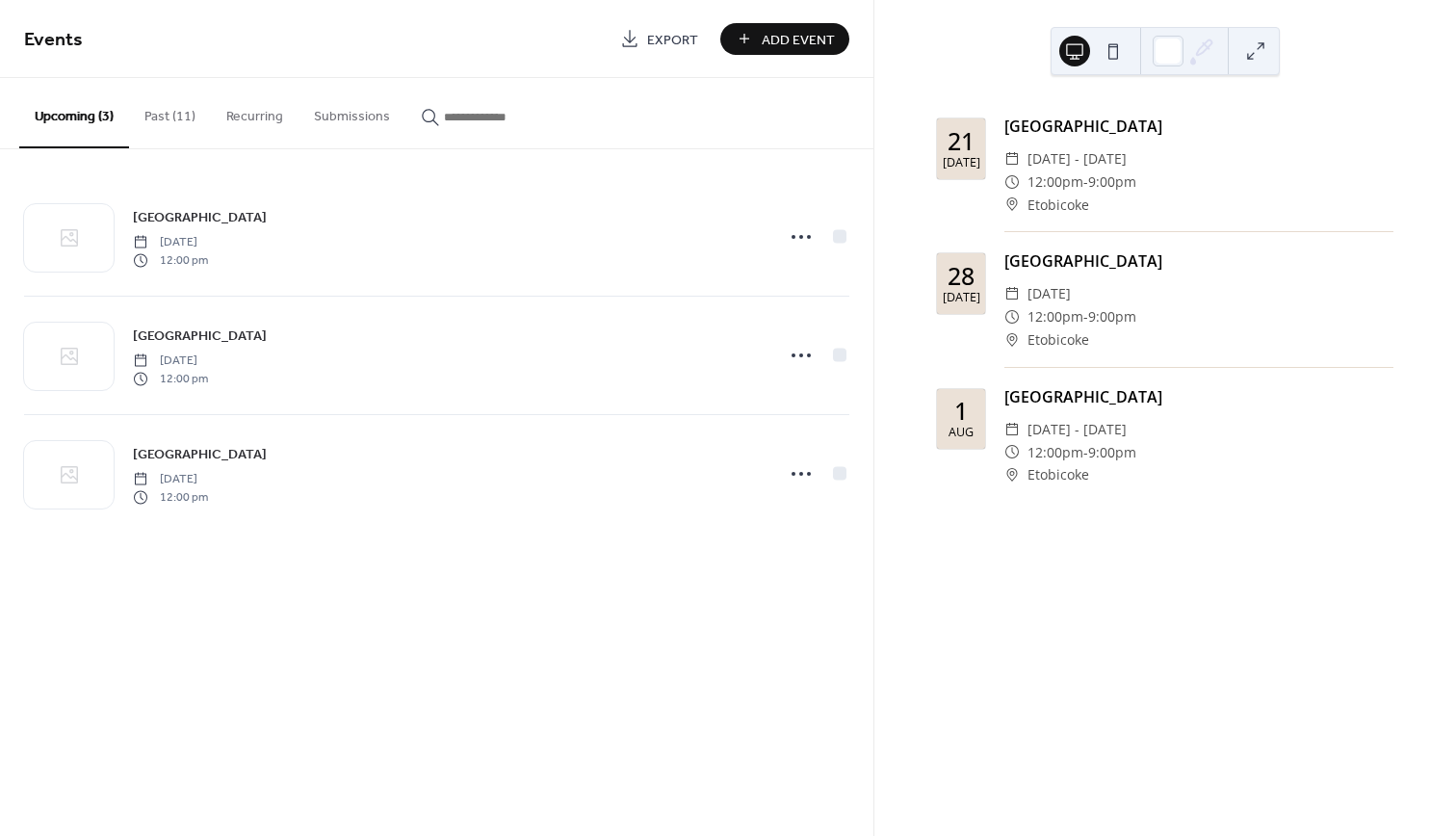 scroll, scrollTop: 0, scrollLeft: 0, axis: both 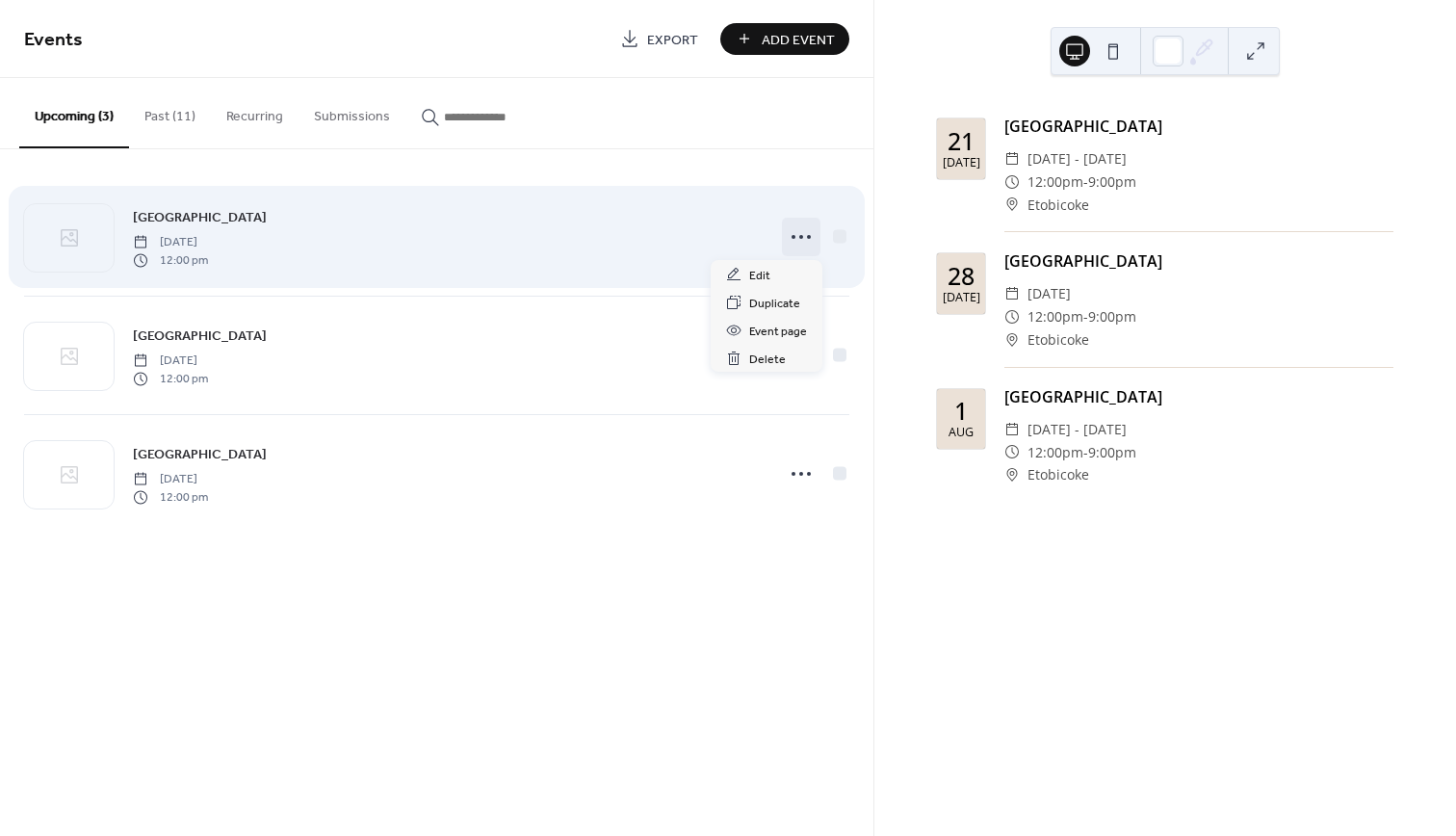click 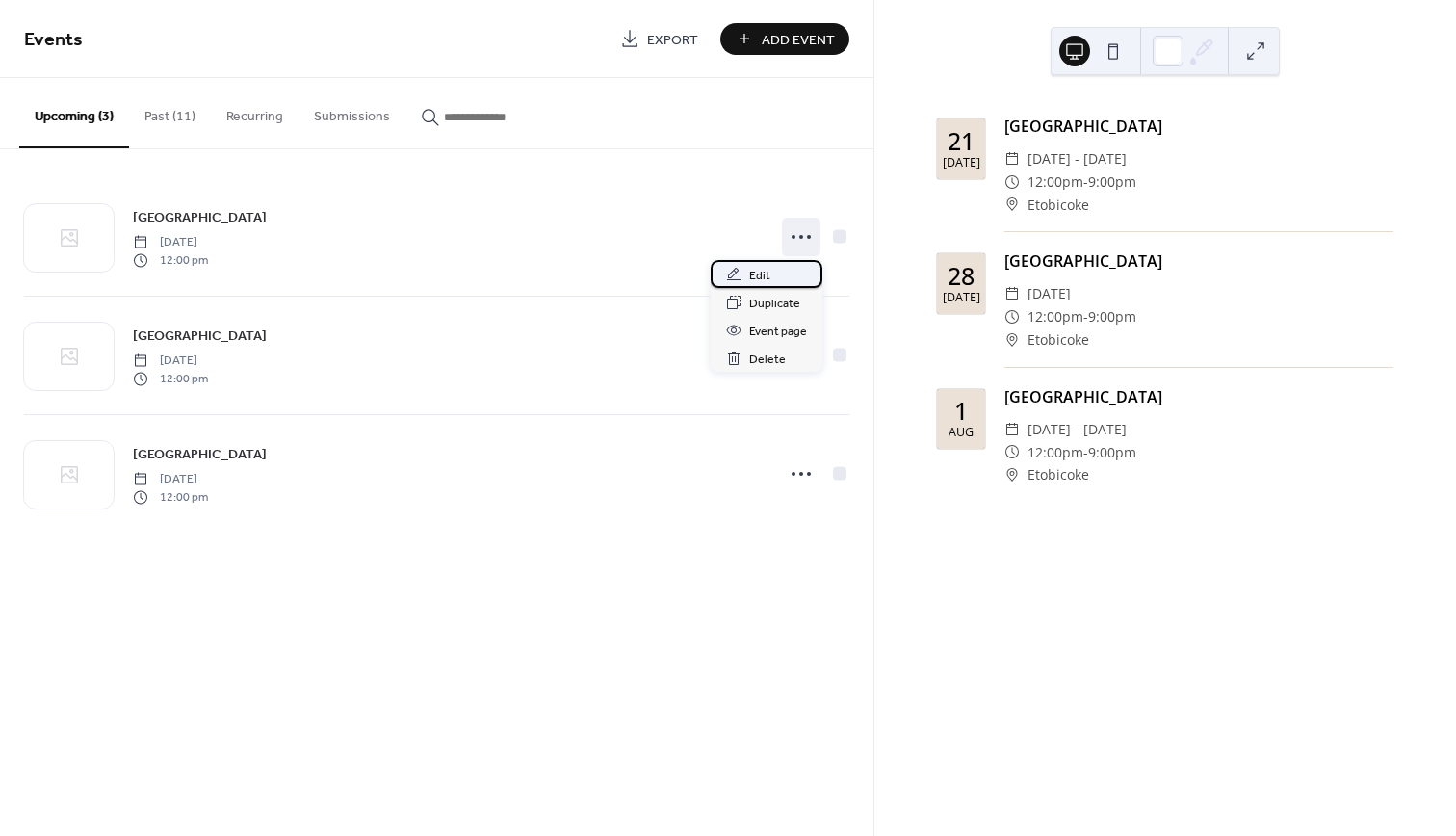 click on "Edit" at bounding box center (760, 275) 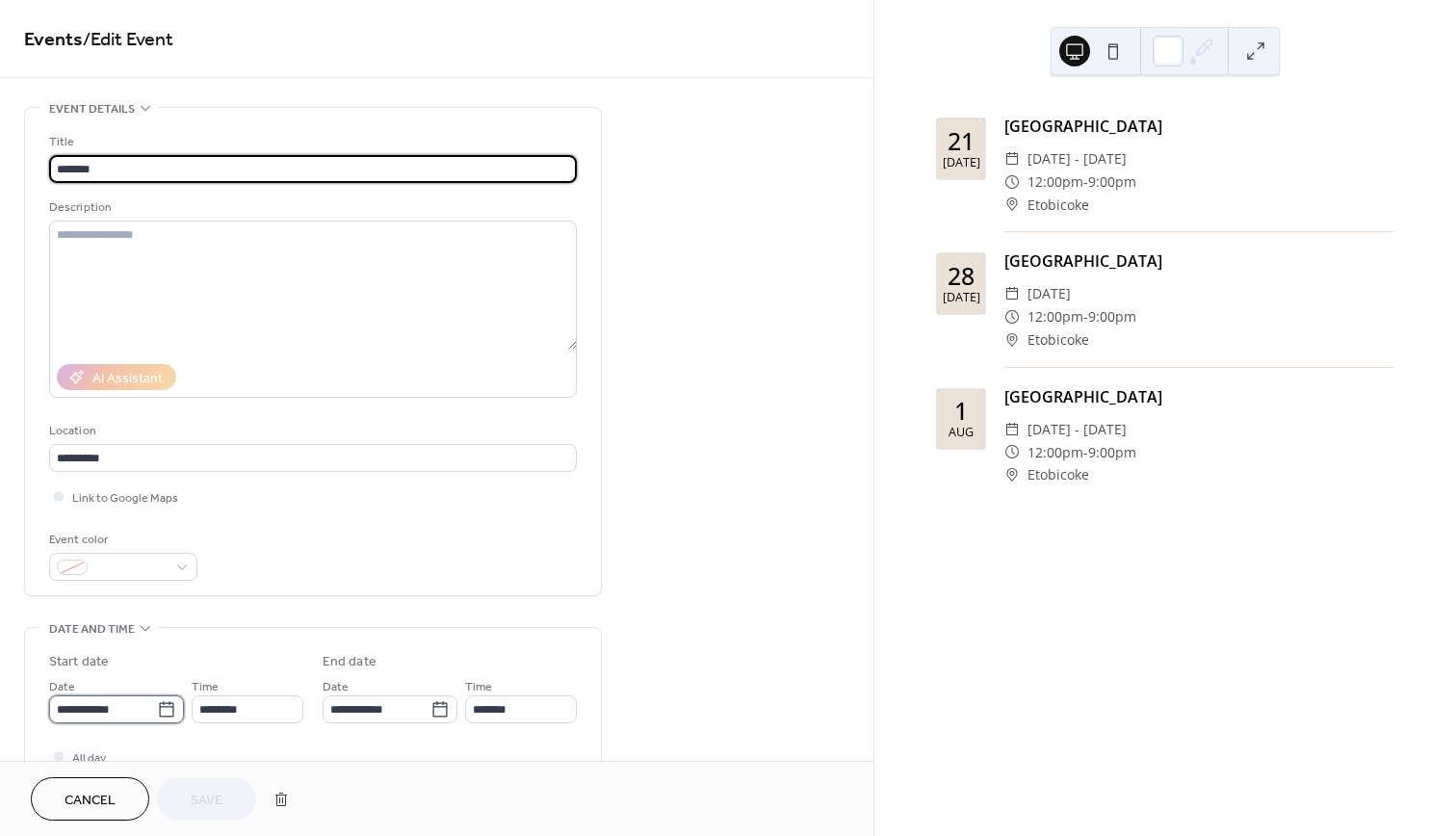 click on "**********" at bounding box center [103, 709] 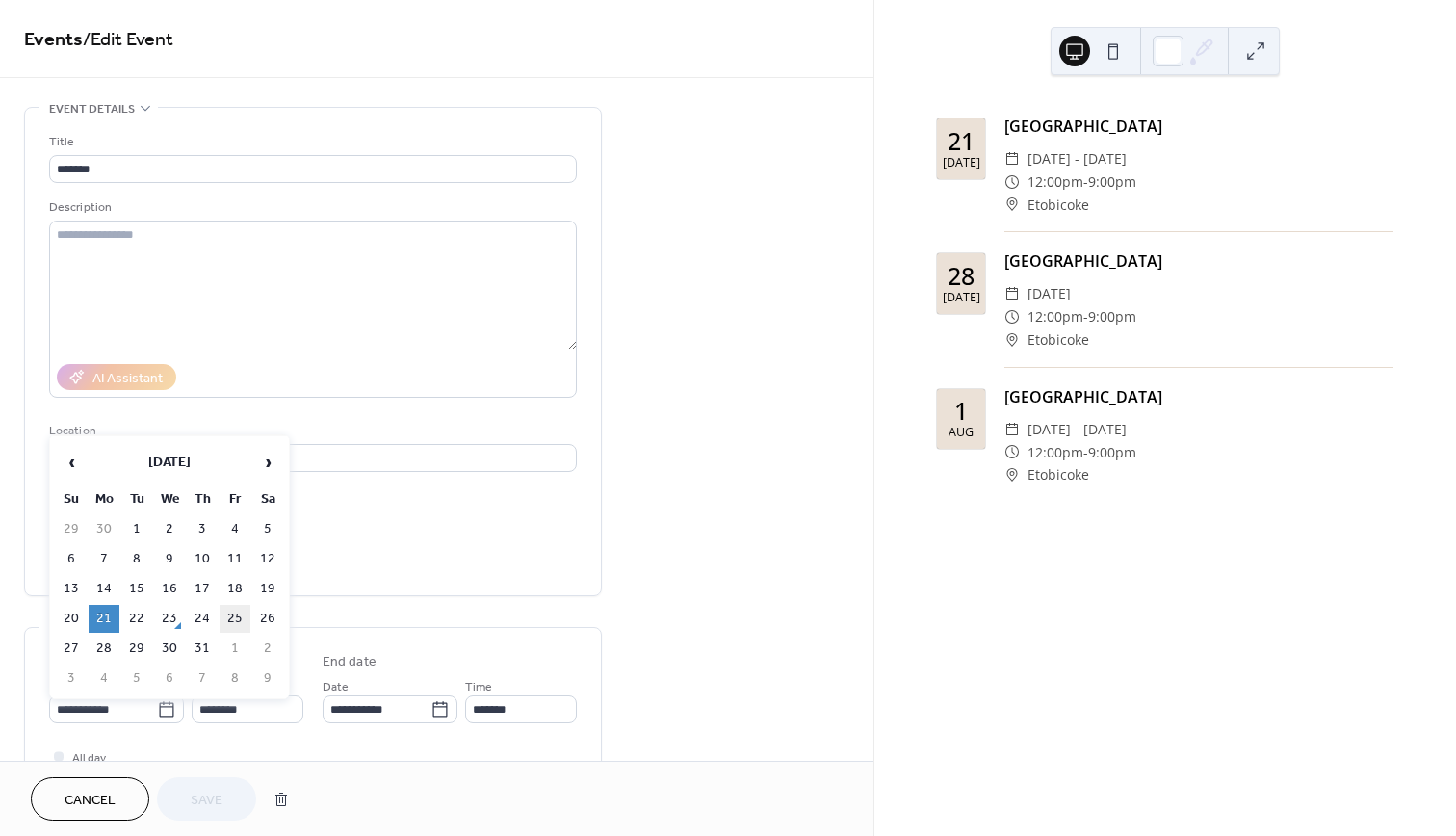 click on "25" at bounding box center [235, 618] 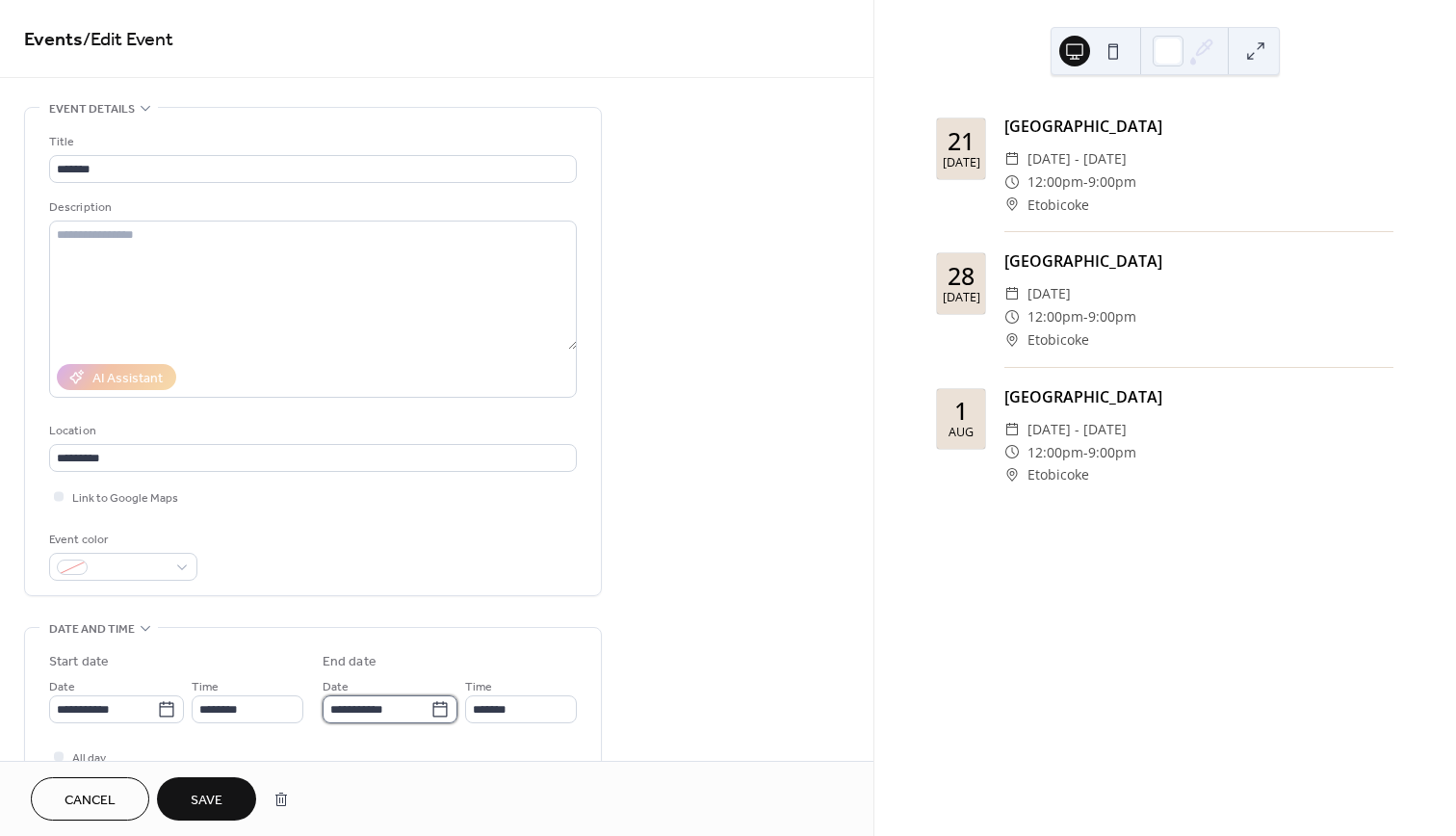 click on "**********" at bounding box center (377, 709) 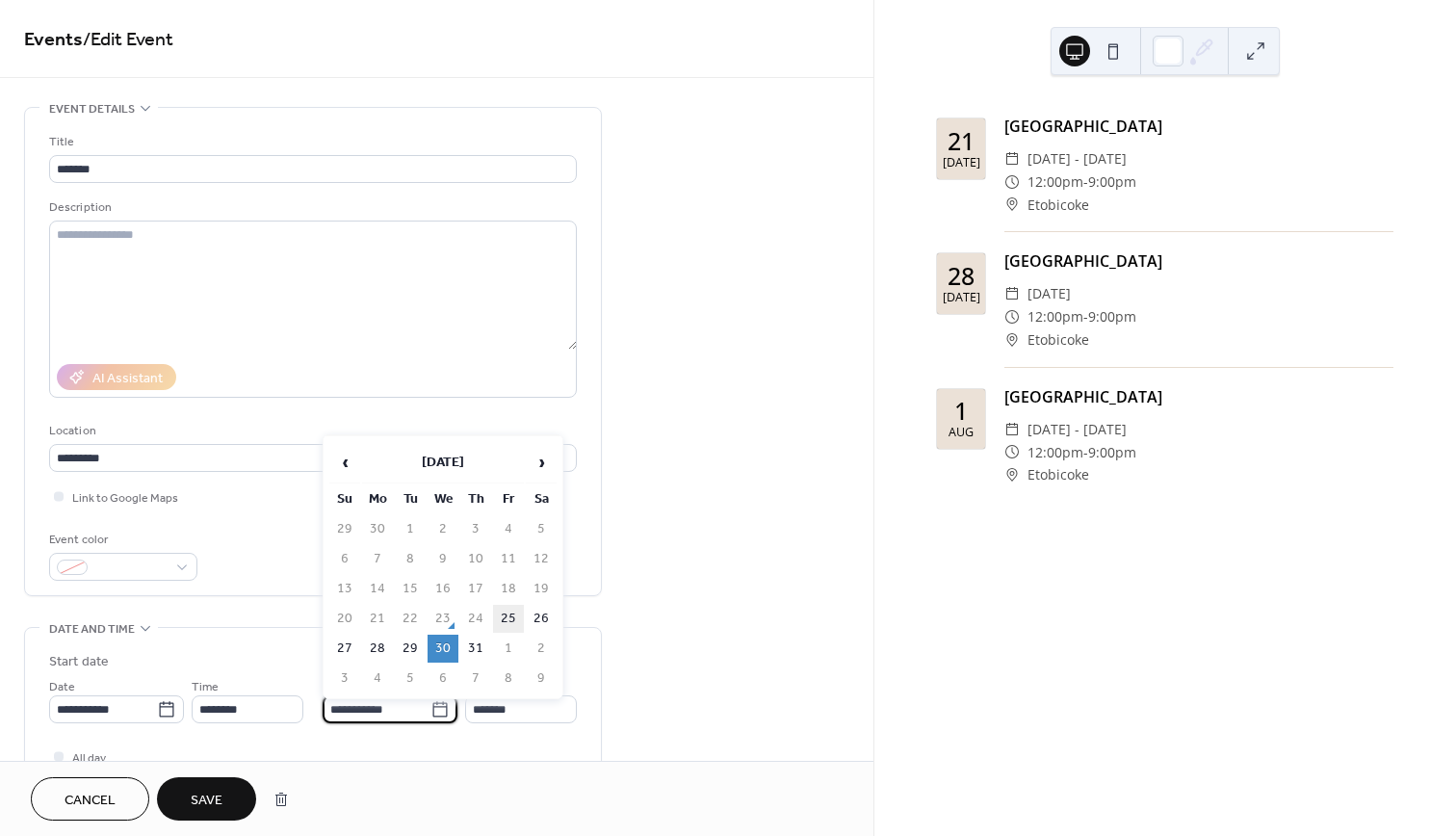 click on "25" at bounding box center [508, 618] 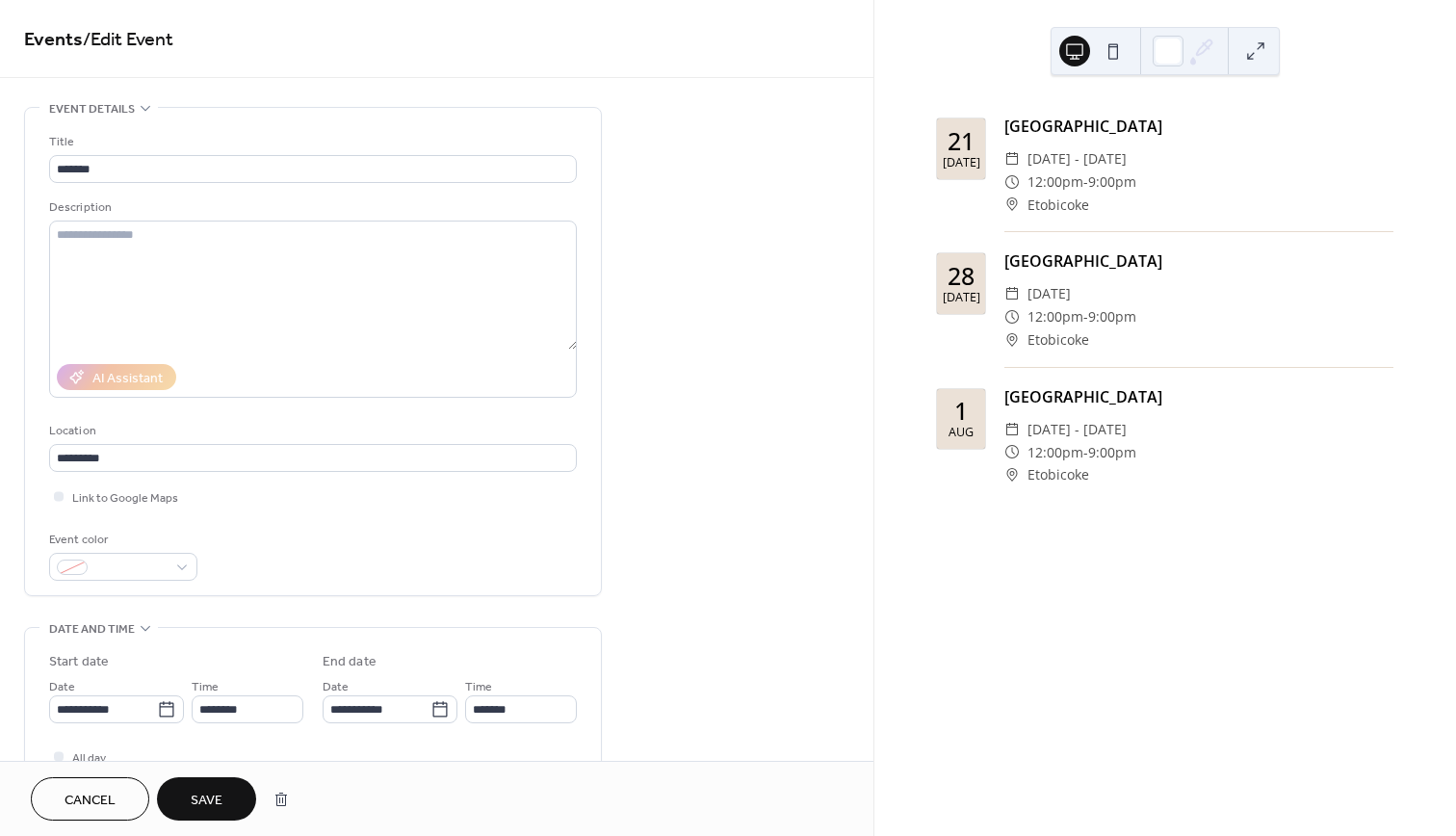 click on "Save" at bounding box center [206, 798] 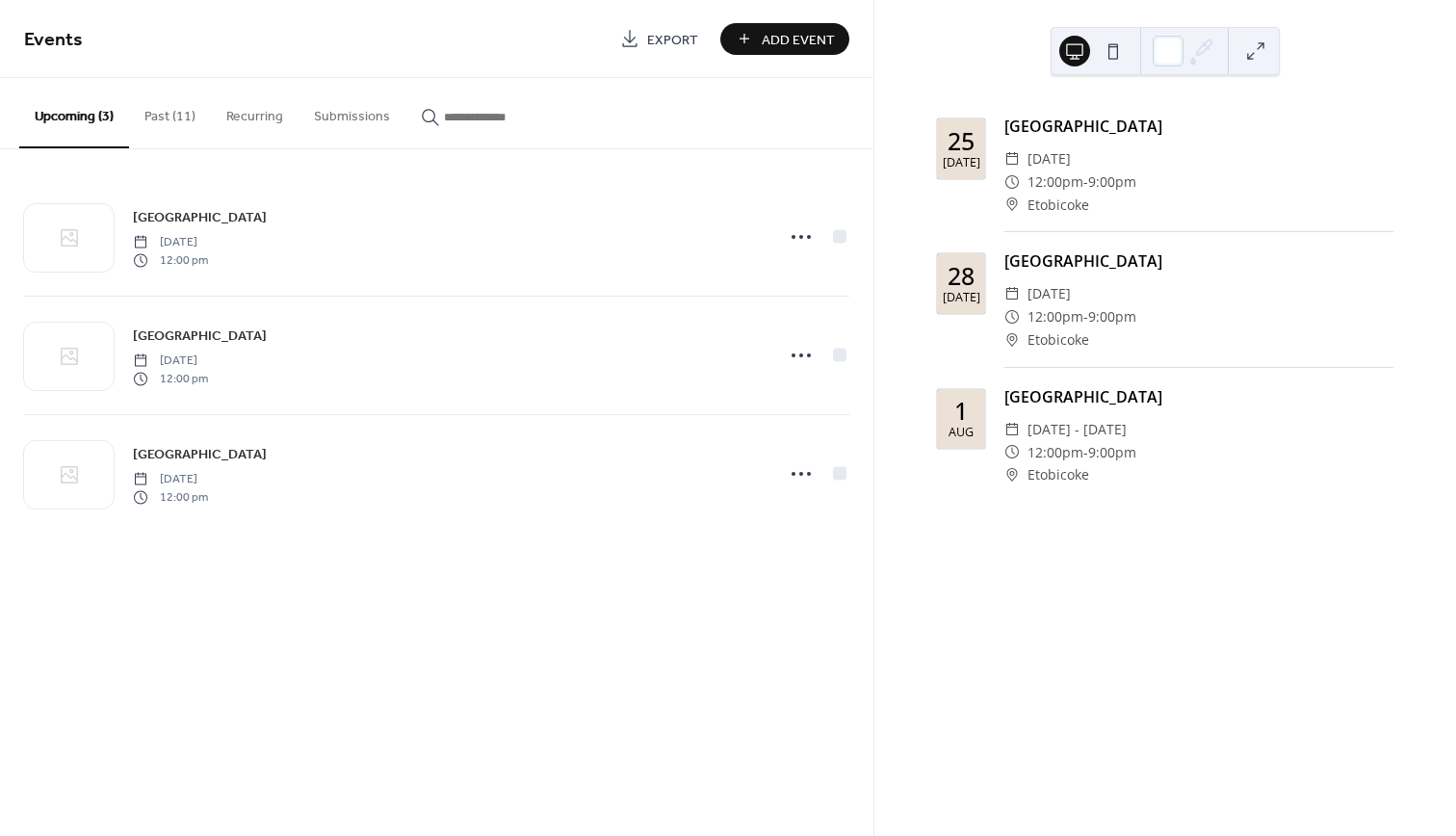 click on "Add Event" at bounding box center [798, 39] 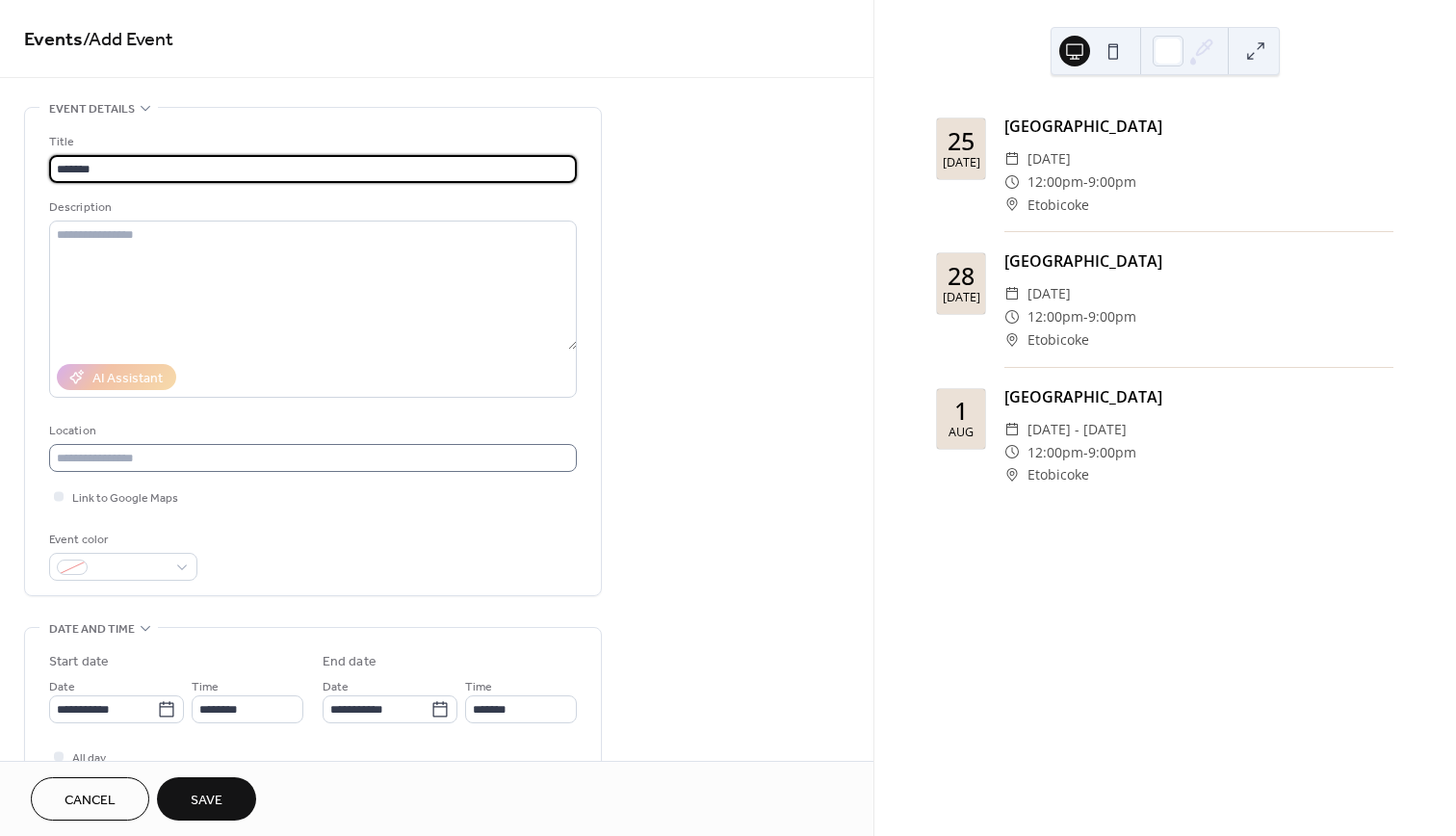type on "*******" 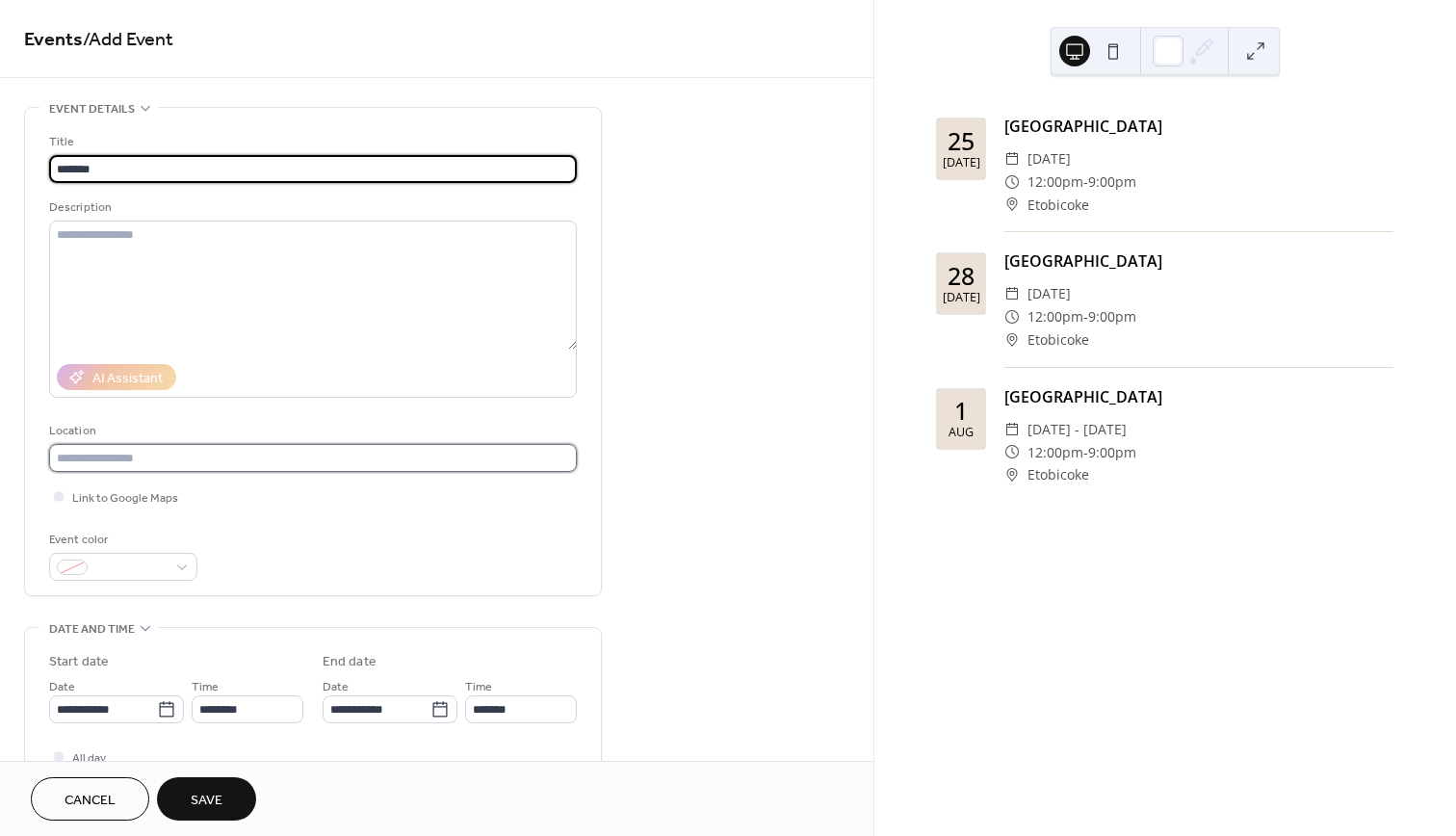 click at bounding box center [313, 457] 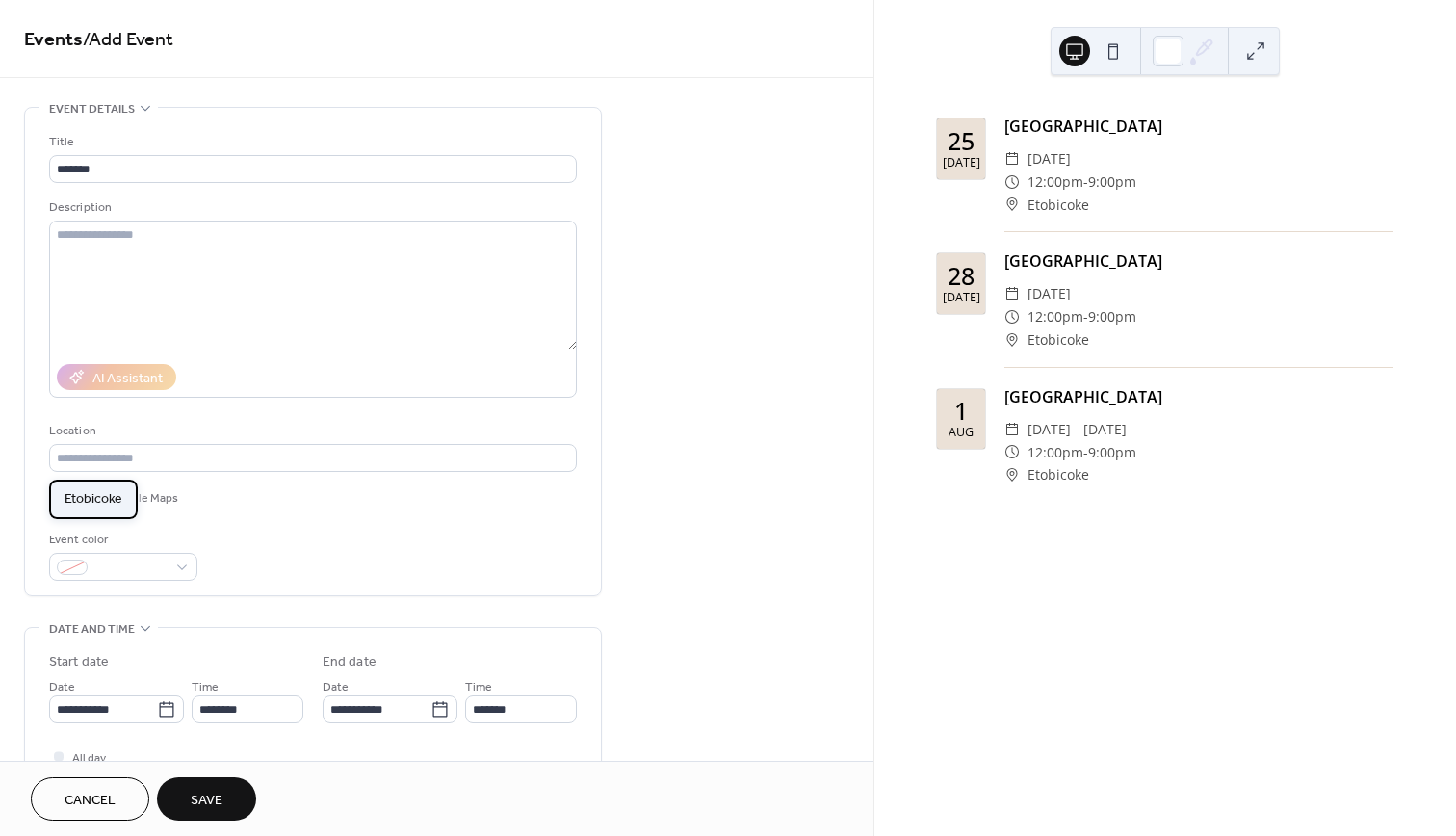 click on "Etobicoke" at bounding box center [93, 499] 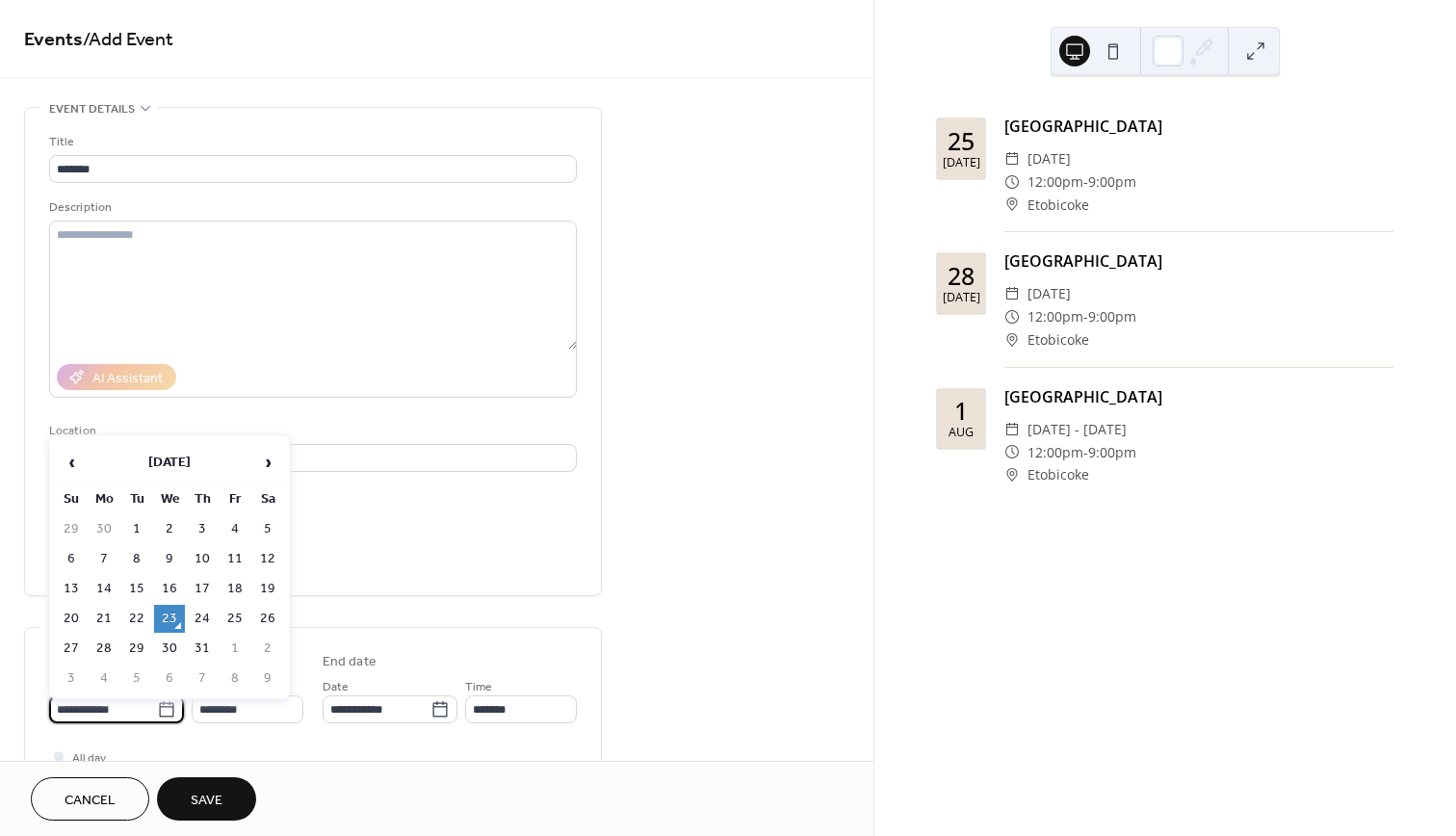 click on "**********" at bounding box center (103, 709) 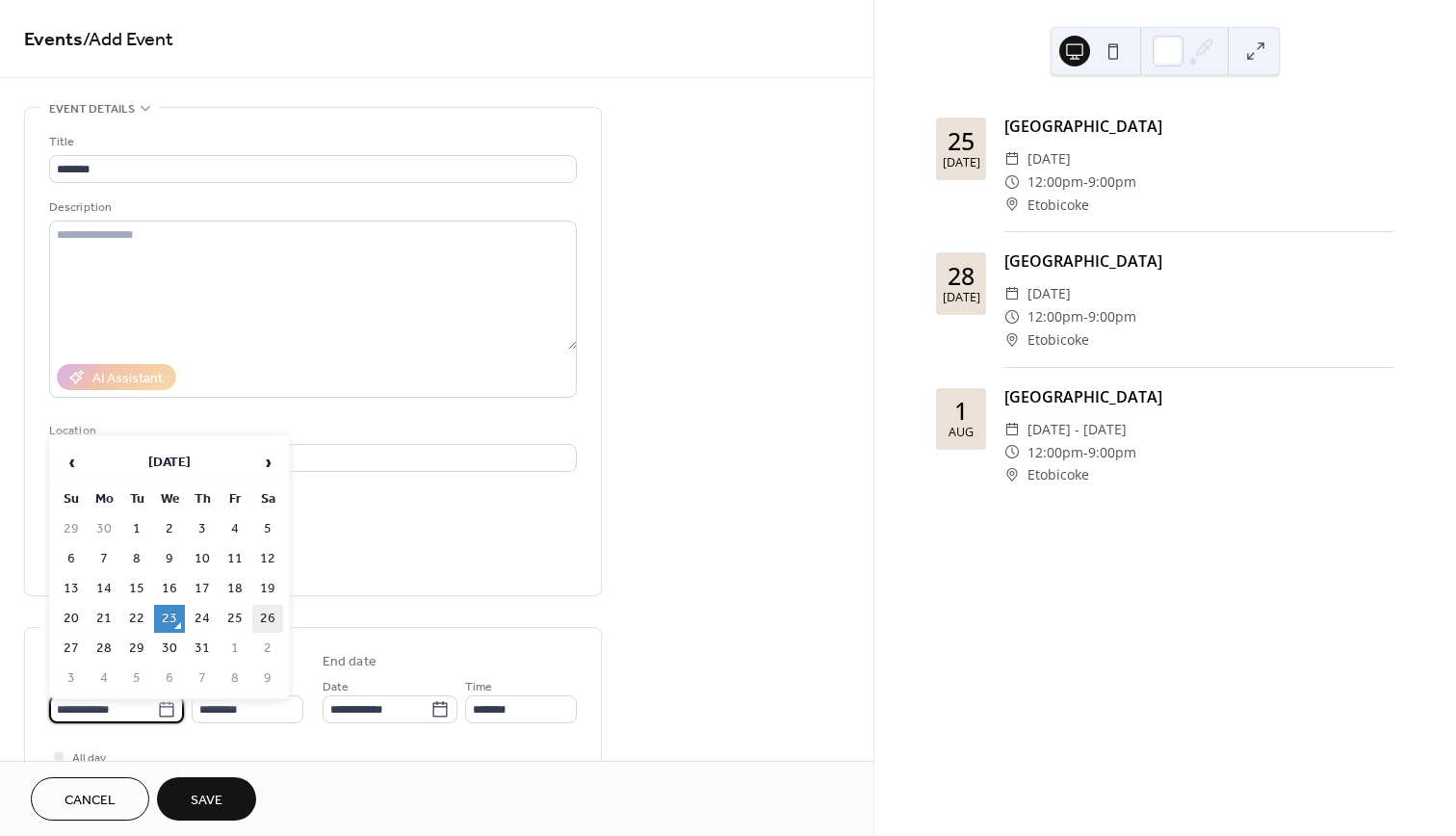 click on "26" at bounding box center [268, 618] 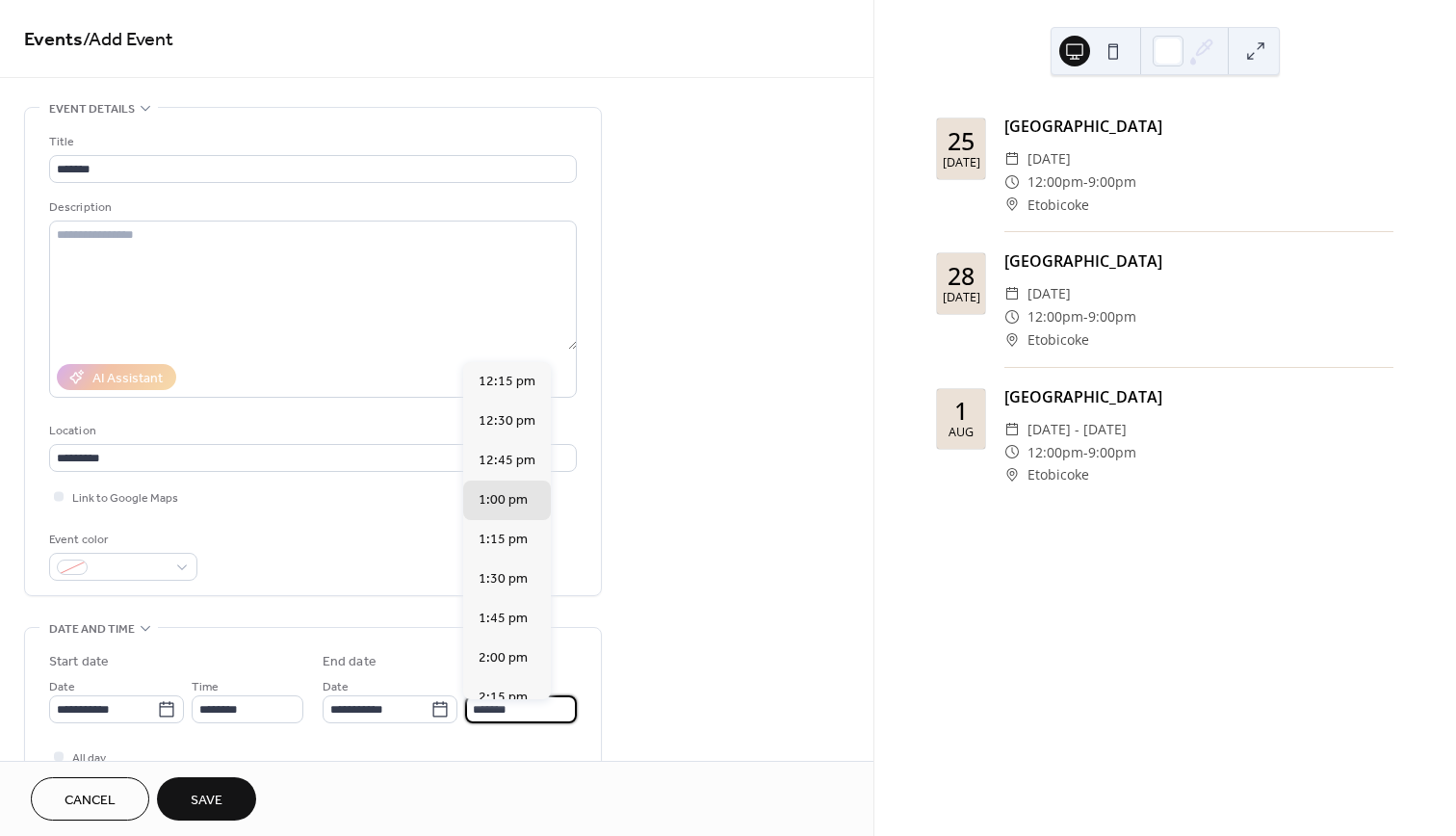 click on "*******" at bounding box center [521, 709] 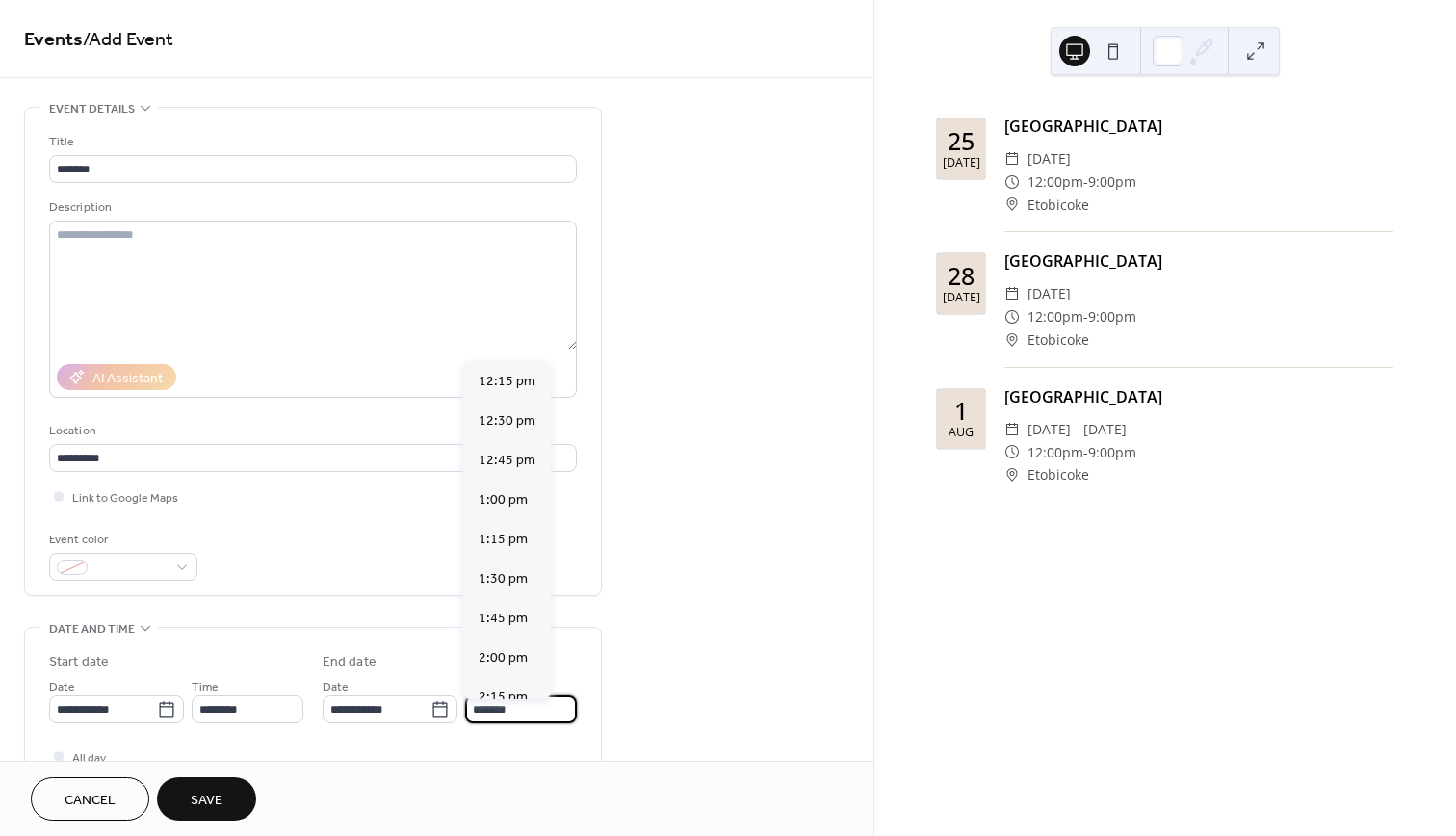 scroll, scrollTop: 1382, scrollLeft: 0, axis: vertical 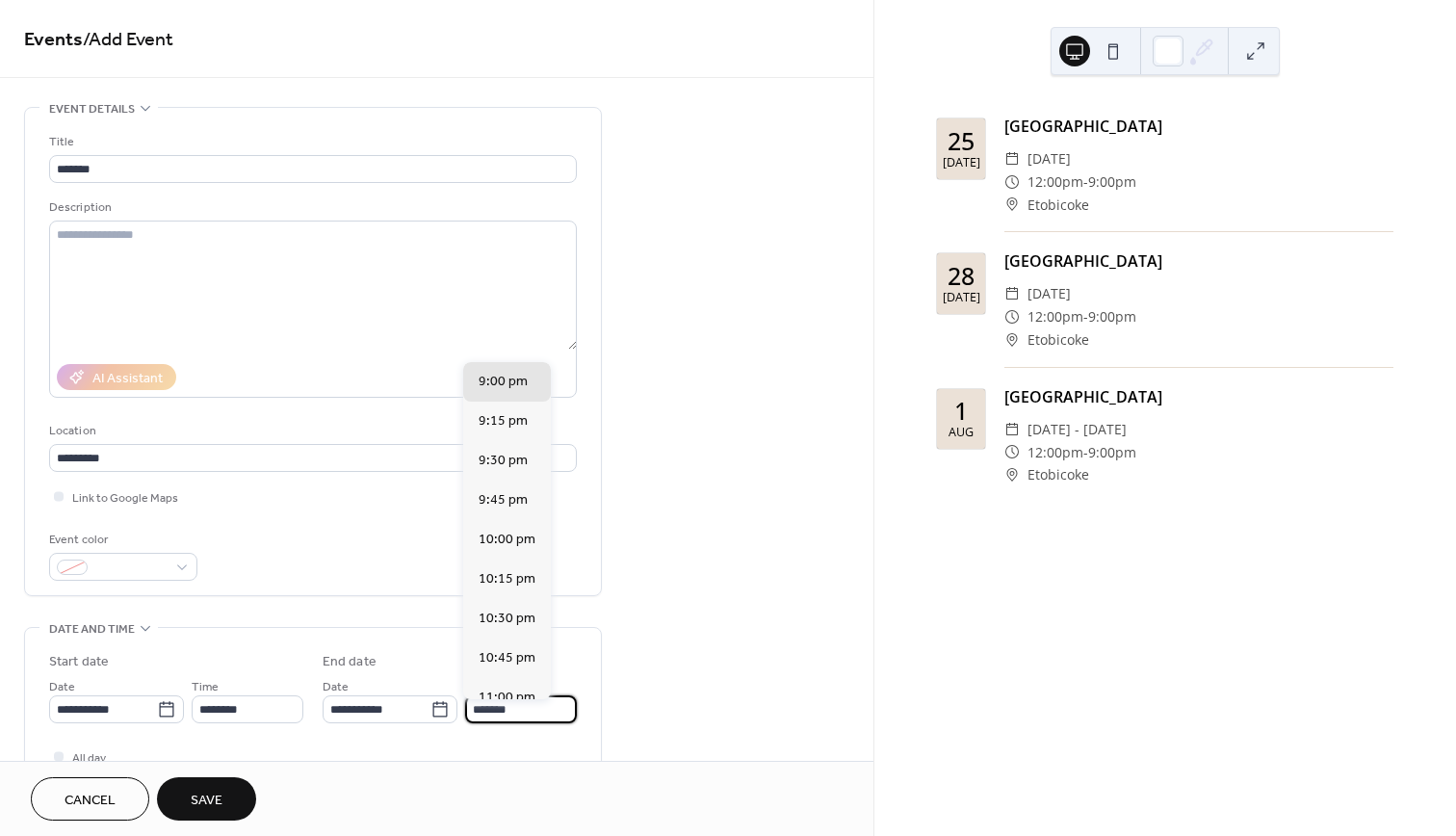 type on "*******" 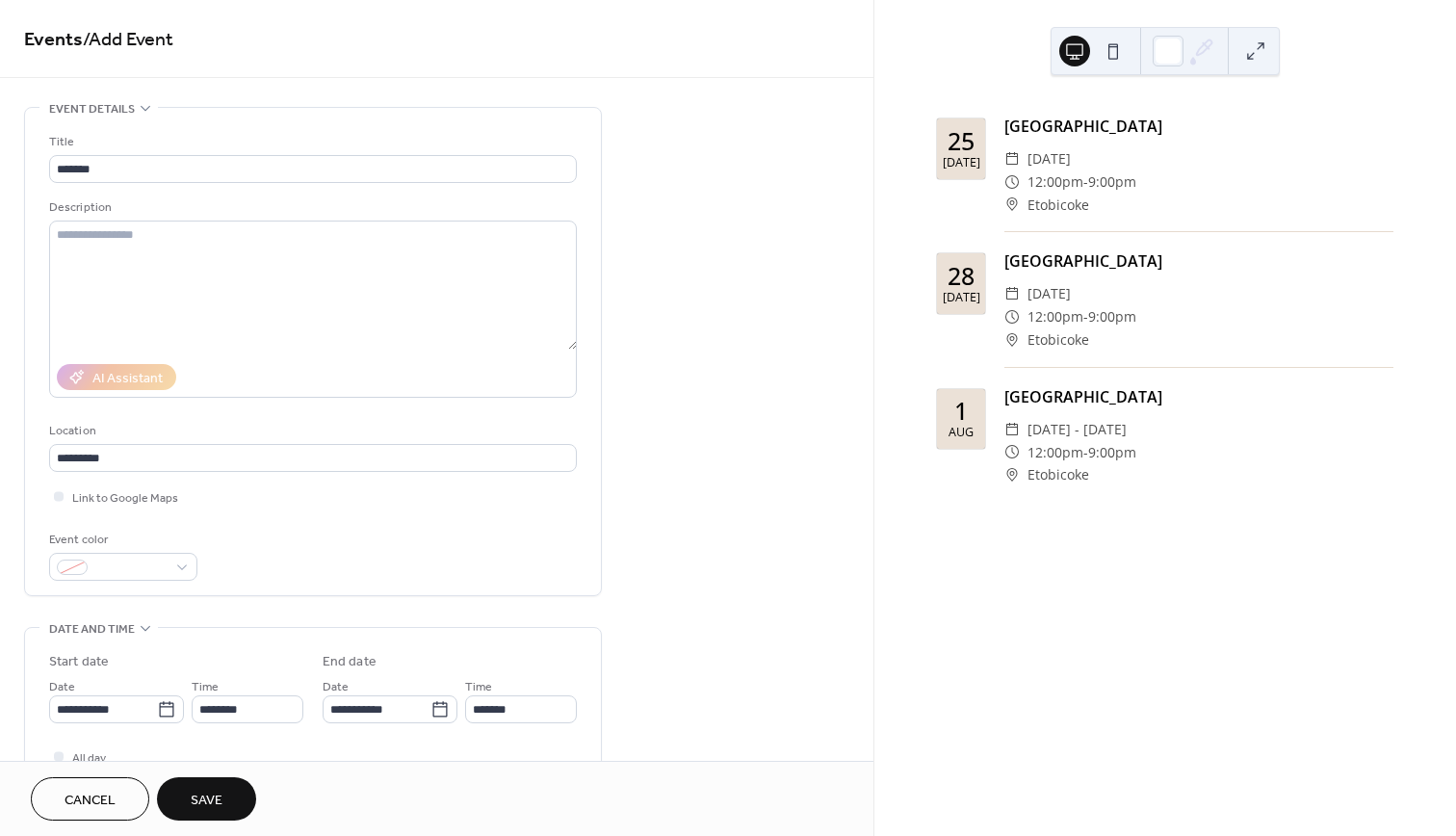 click on "Save" at bounding box center [206, 800] 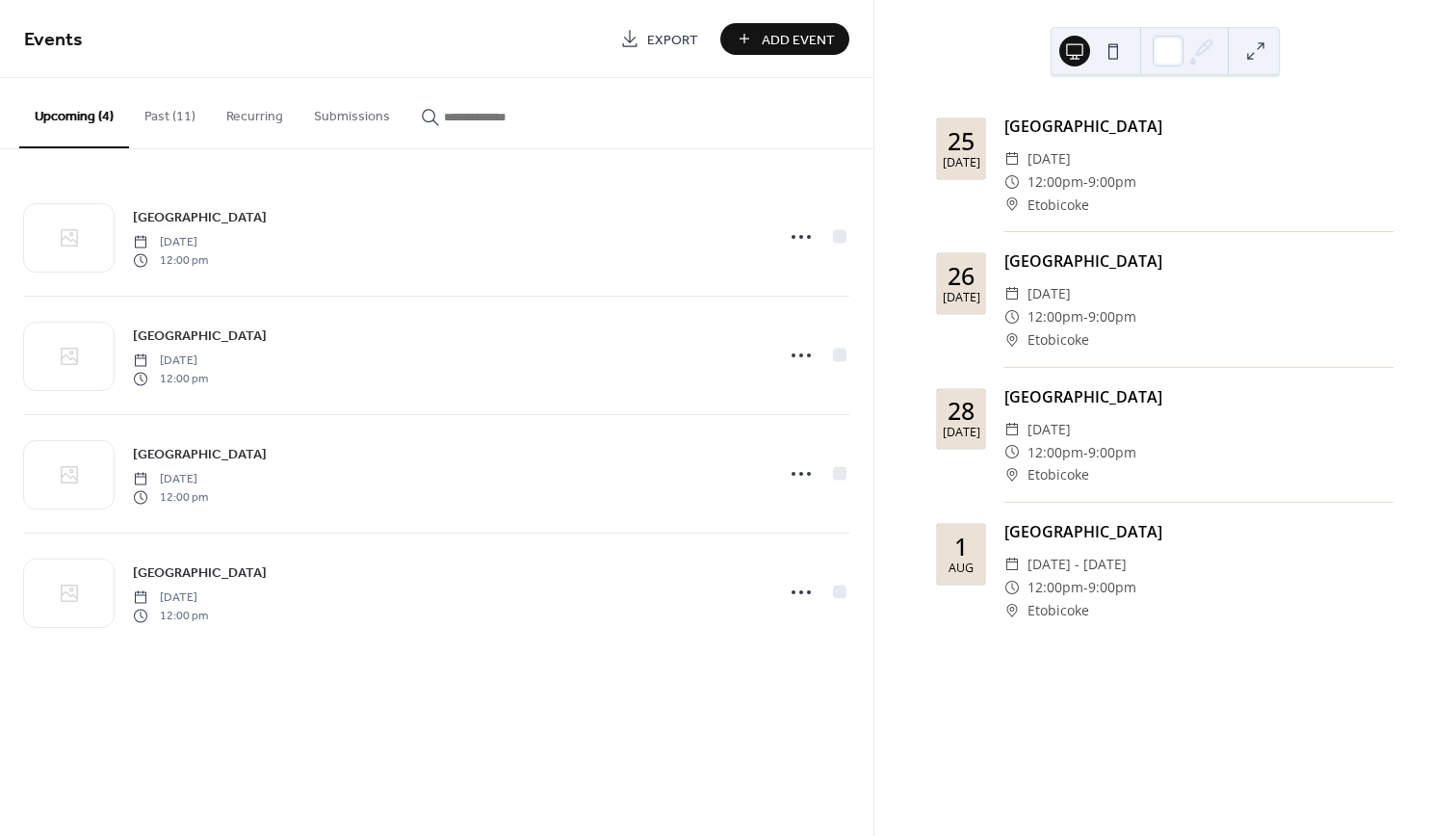 click on "Add Event" at bounding box center [798, 39] 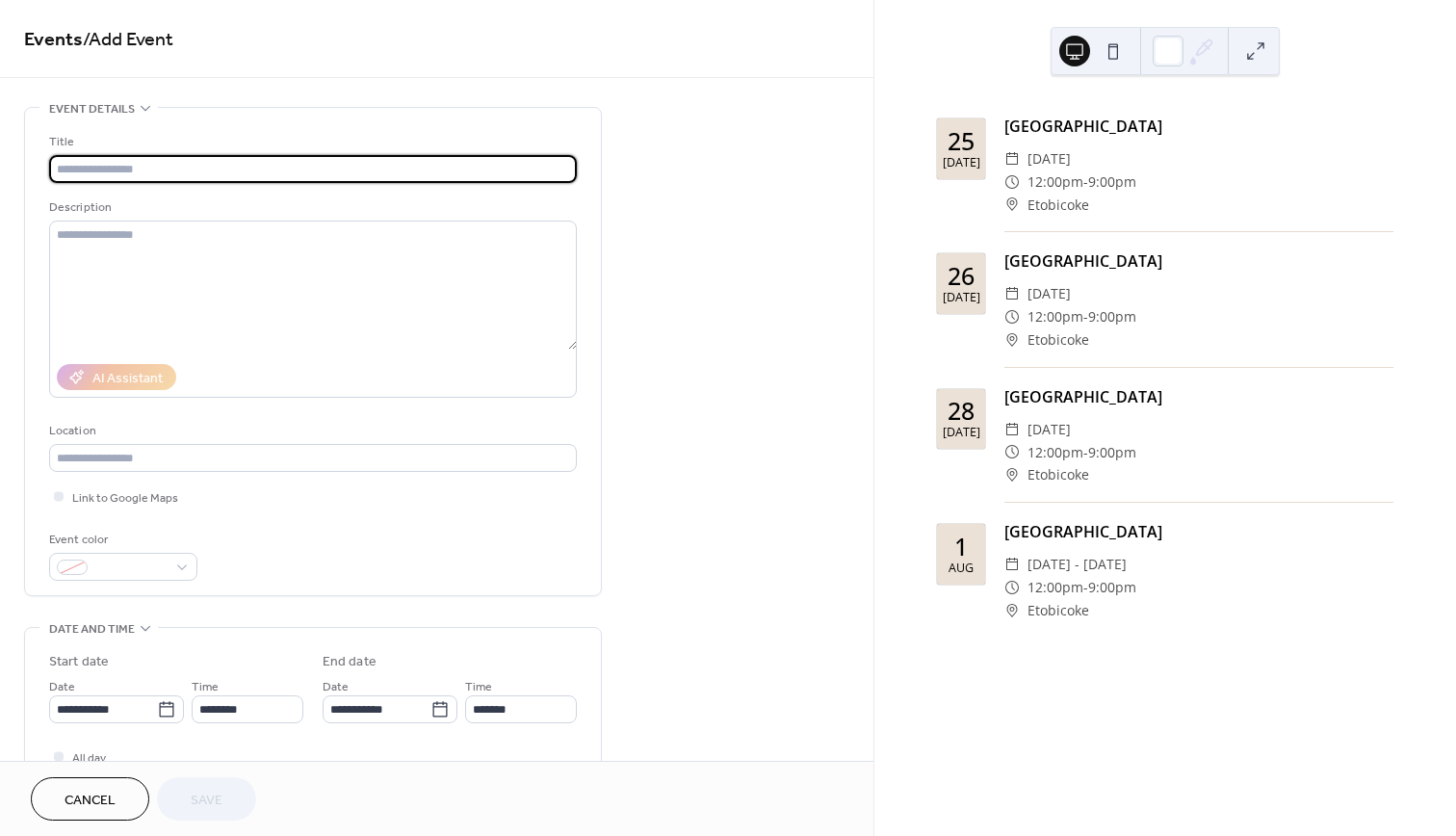 click on "Cancel" at bounding box center (90, 800) 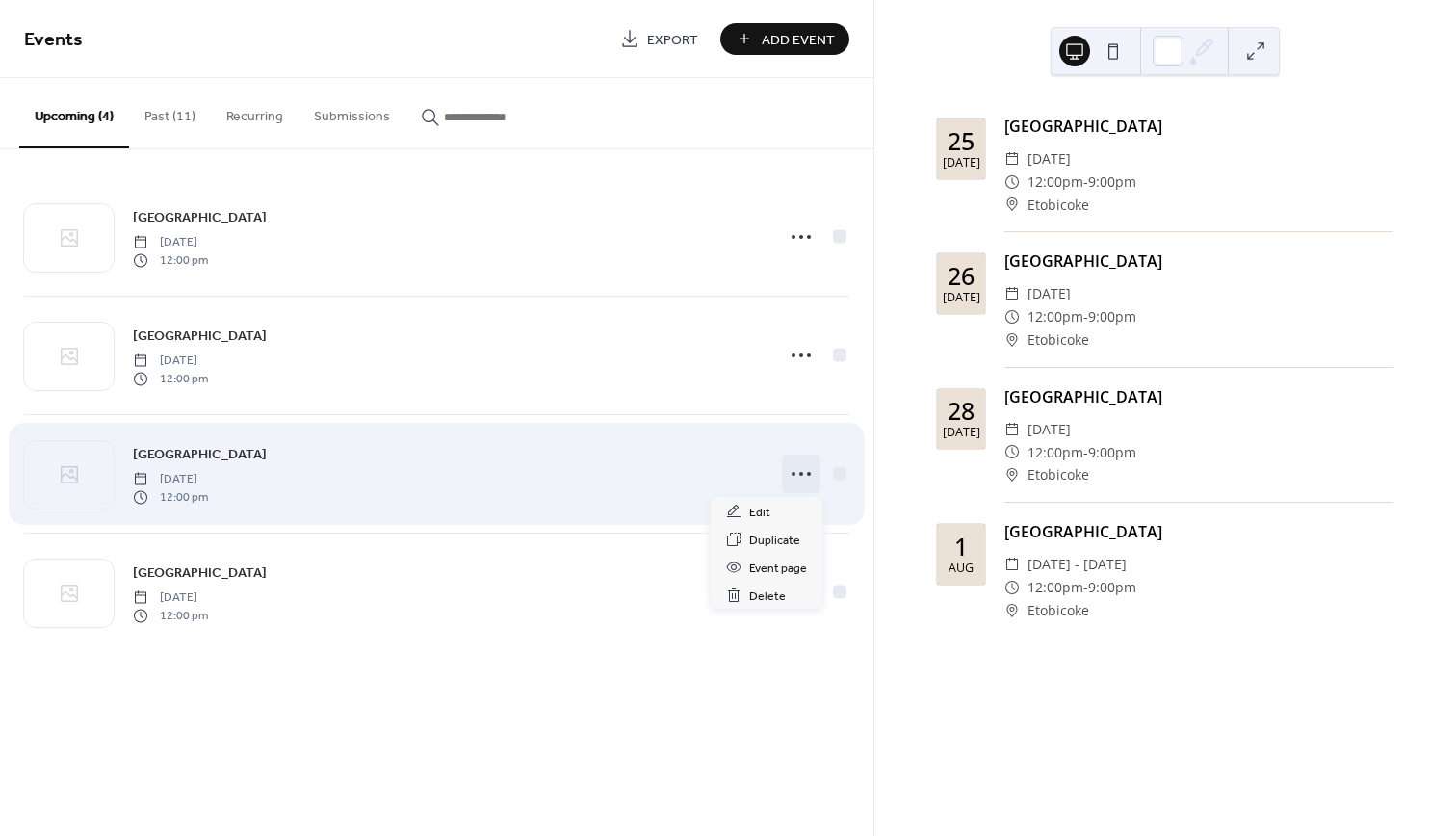click 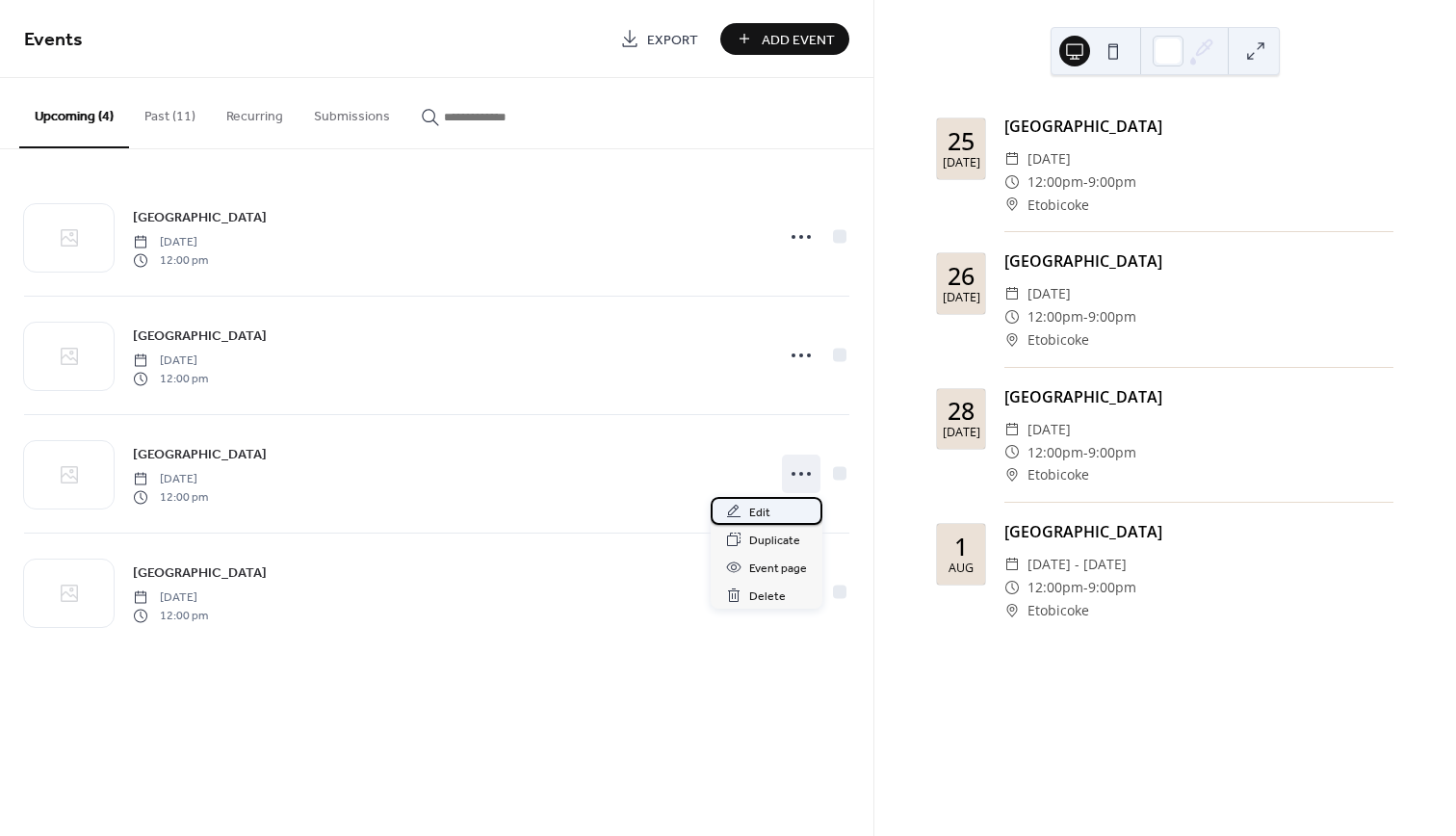 click on "Edit" at bounding box center (760, 512) 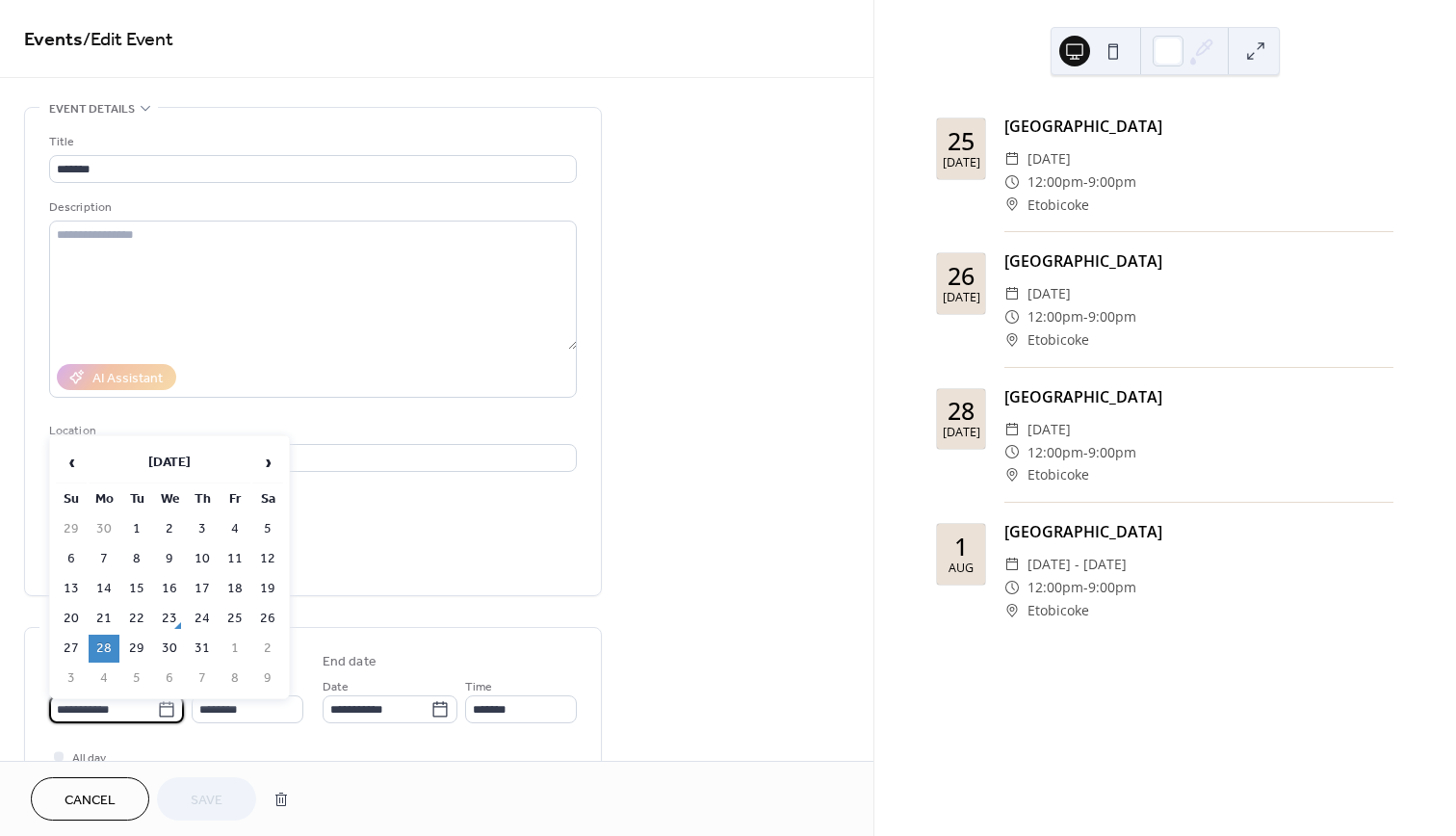 click on "**********" at bounding box center [103, 709] 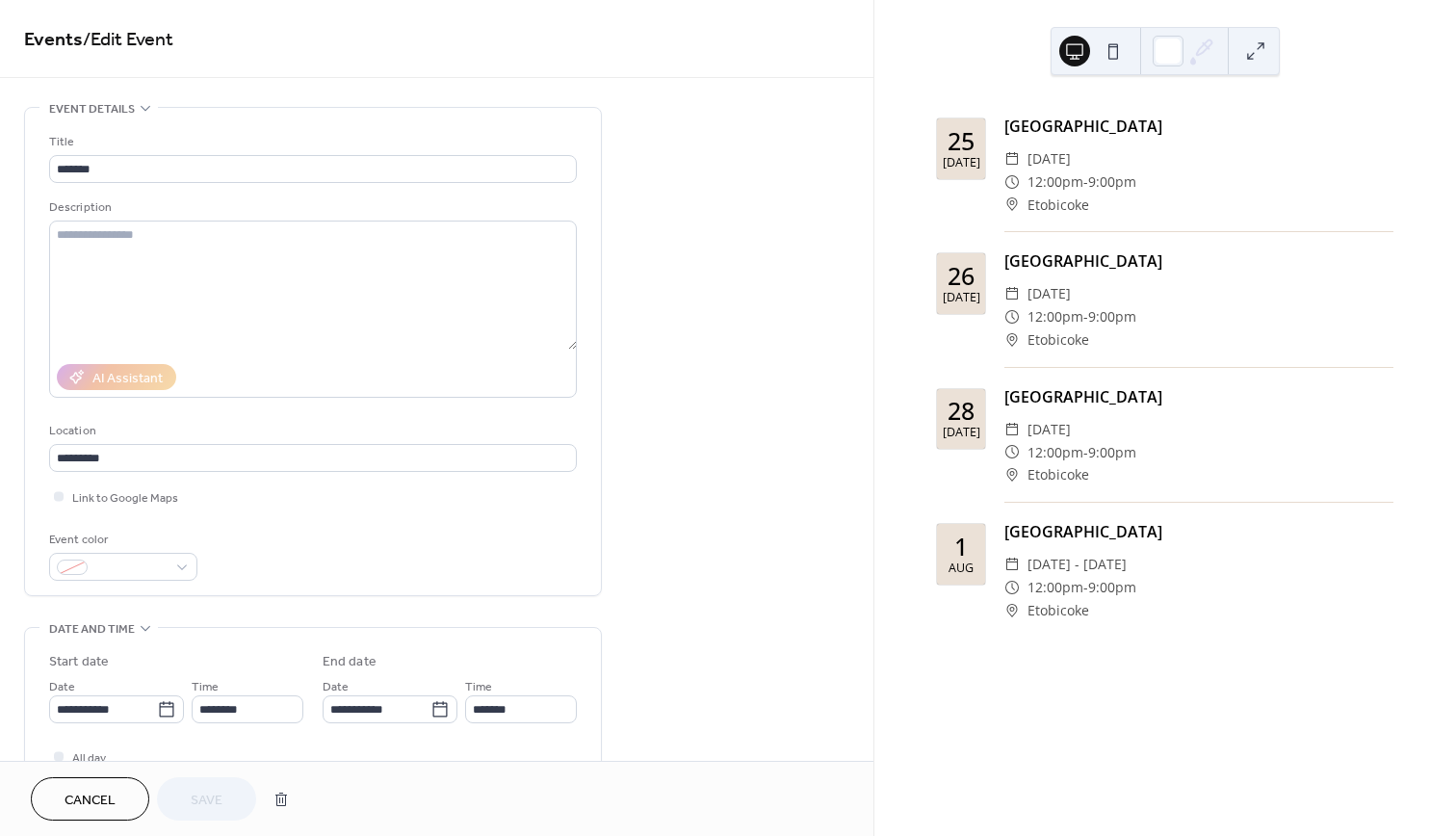 click on "All day Show date only Hide end time" at bounding box center (313, 776) 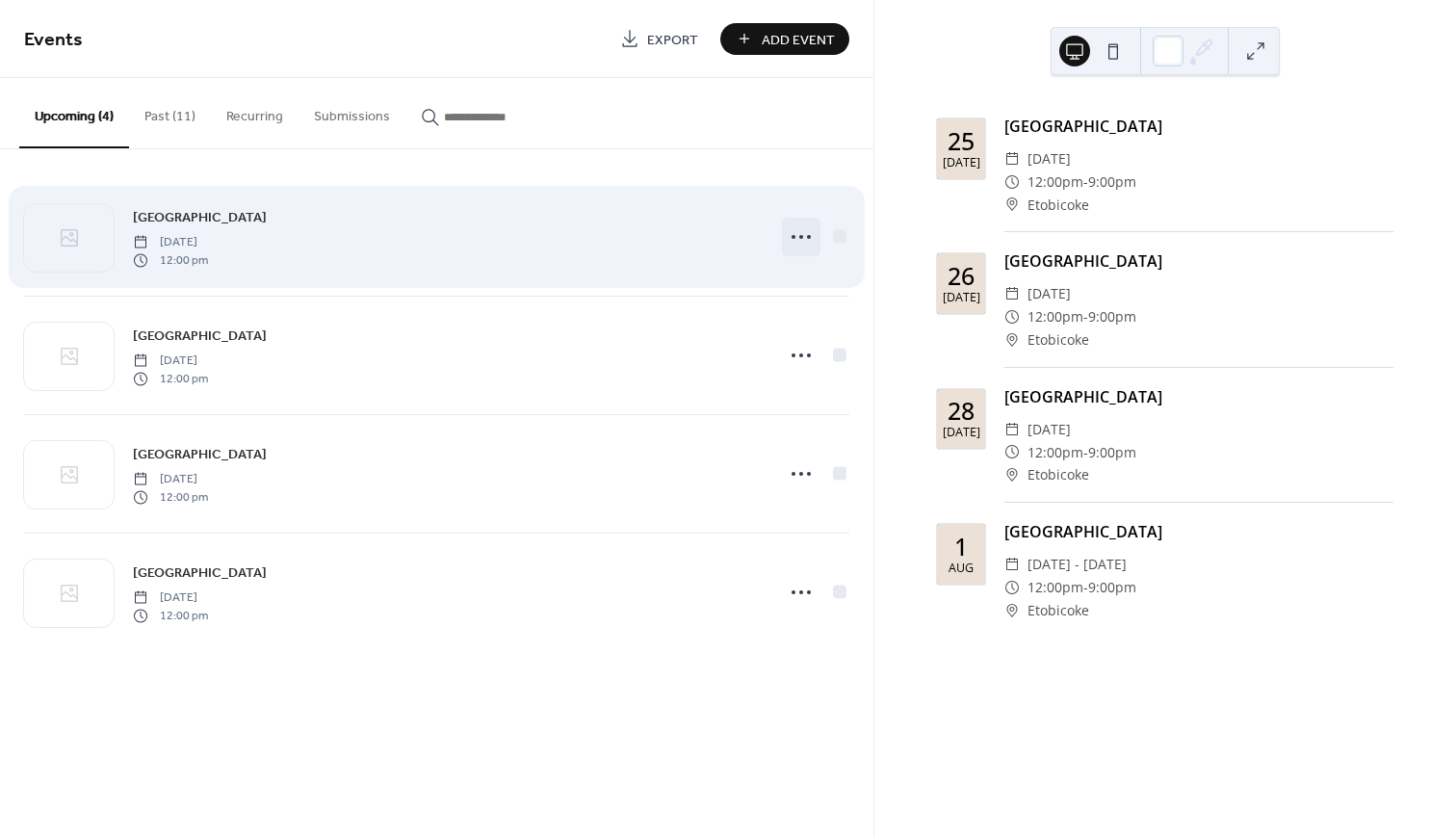 click 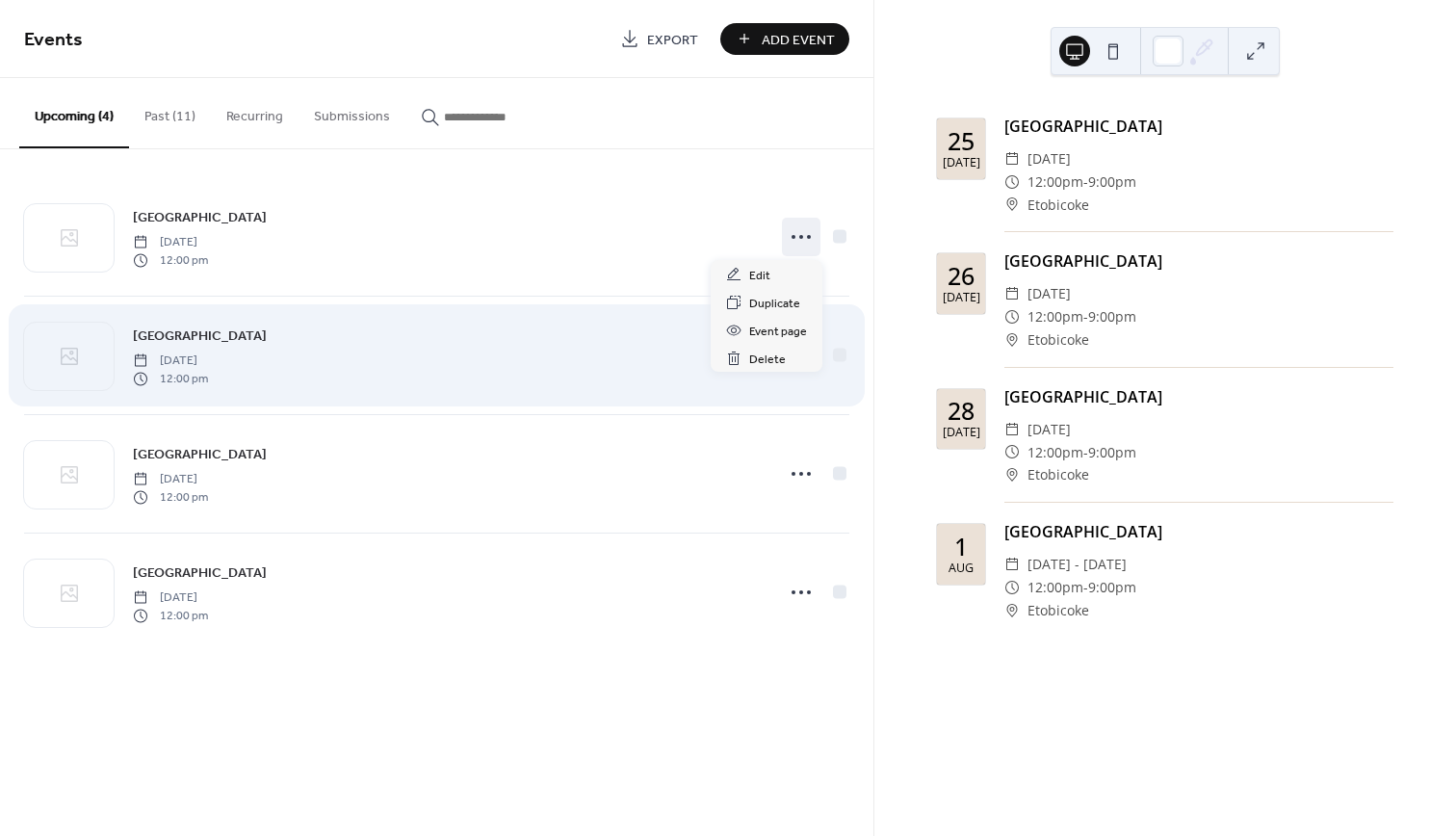 click on "[GEOGRAPHIC_DATA] [DATE] 12:00 pm" at bounding box center (448, 355) 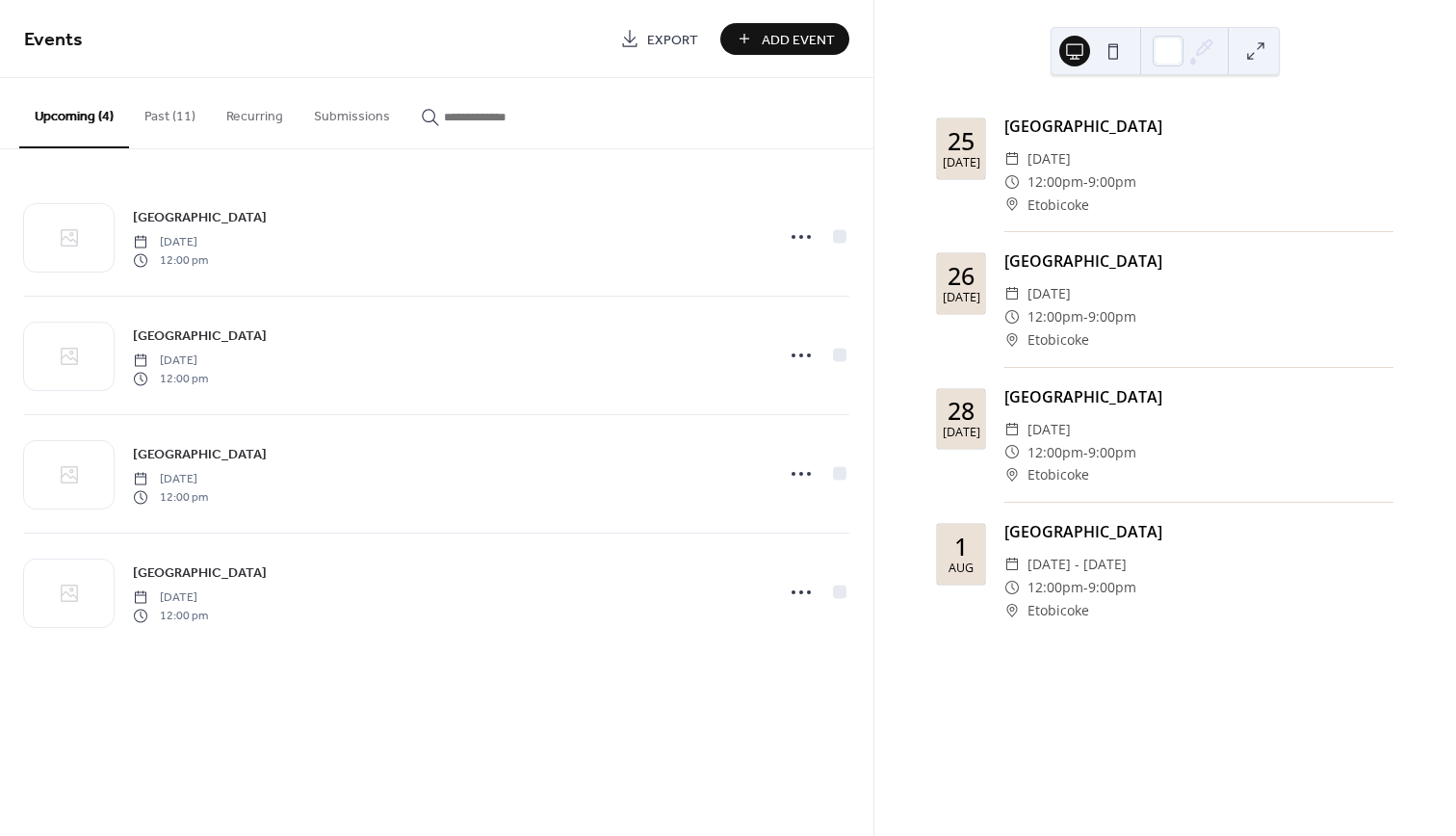 click on "Add Event" at bounding box center (798, 39) 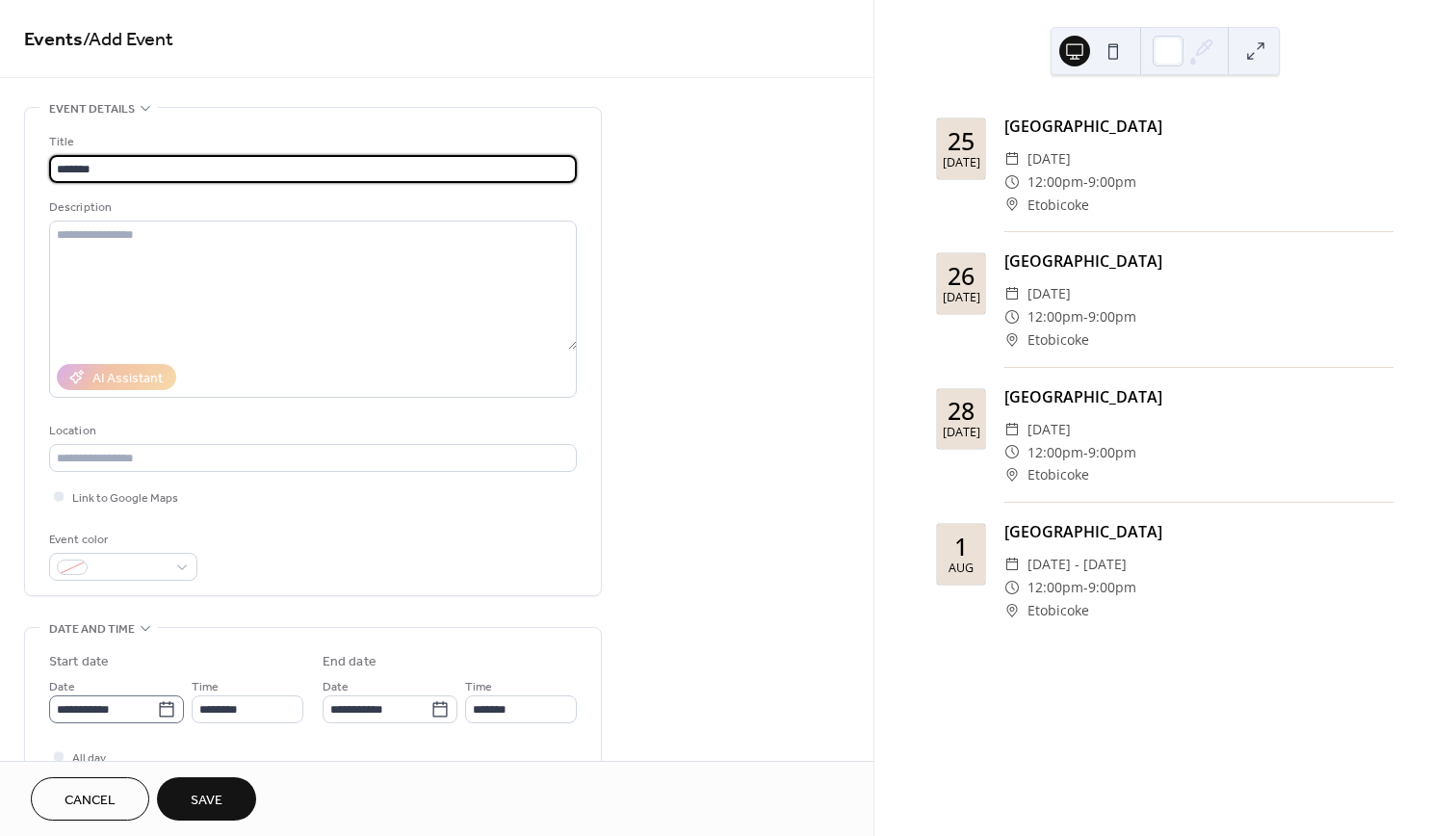 type on "*******" 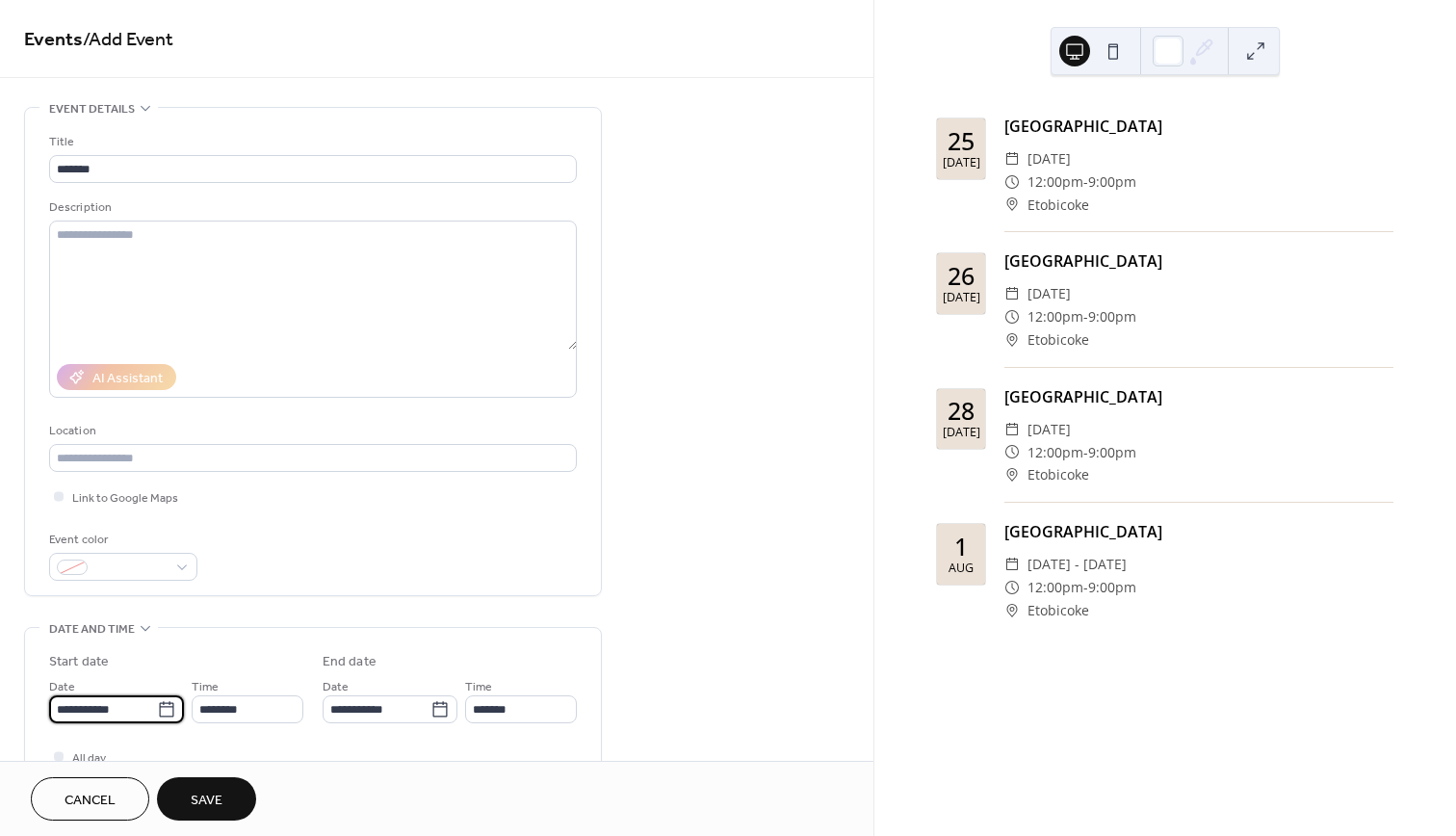 click on "**********" at bounding box center [103, 709] 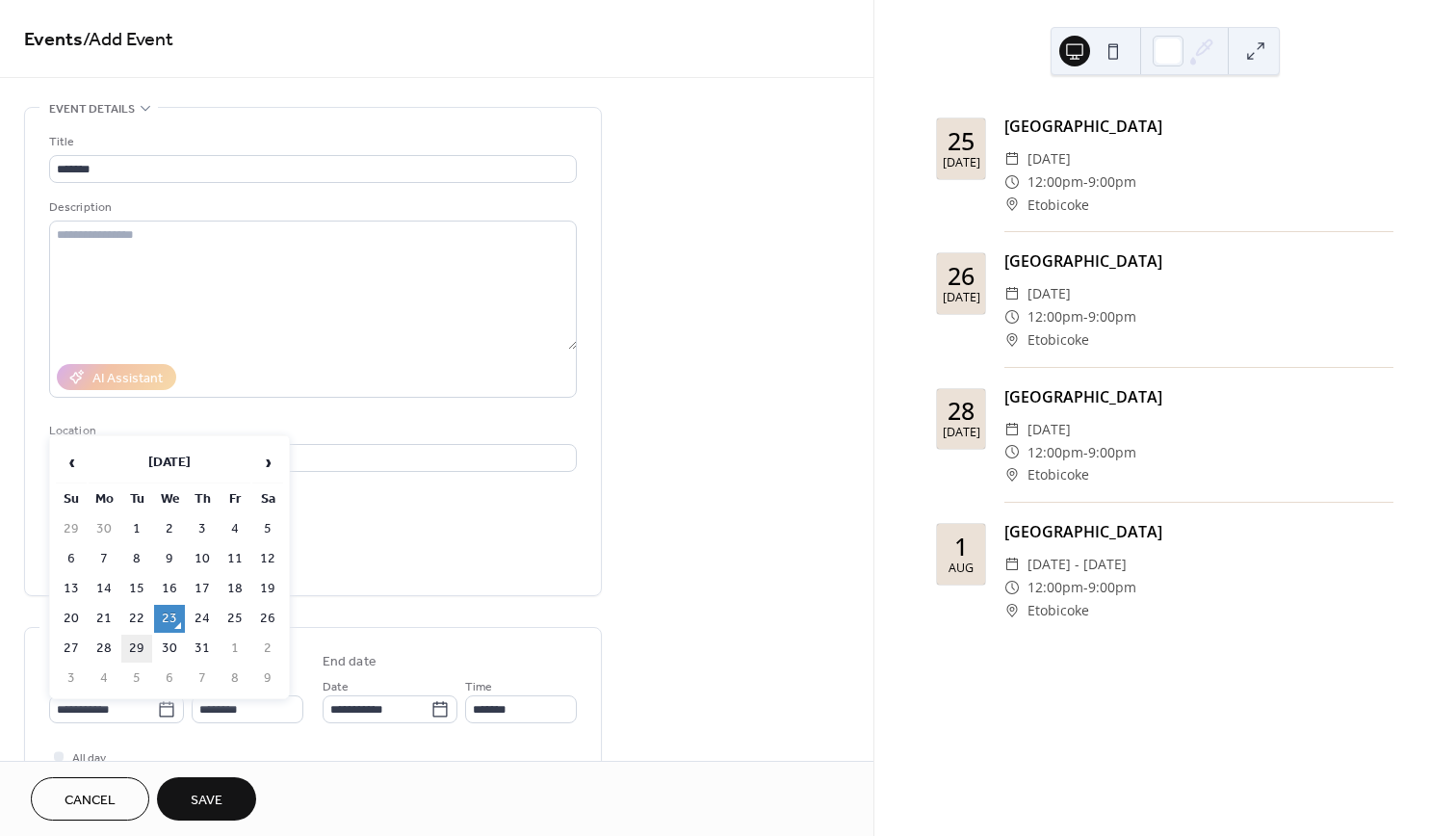 click on "29" at bounding box center [137, 648] 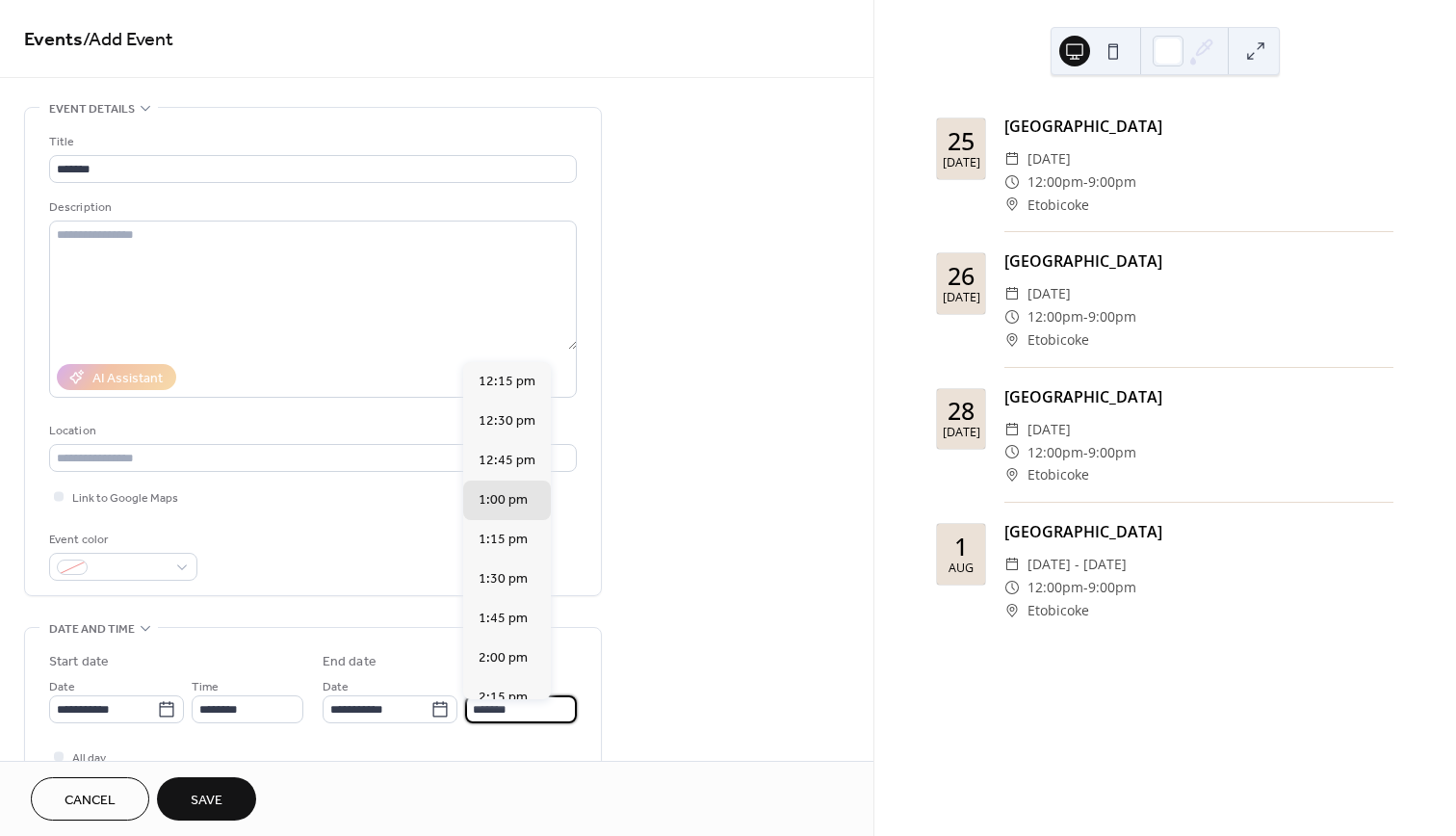 click on "*******" at bounding box center [521, 709] 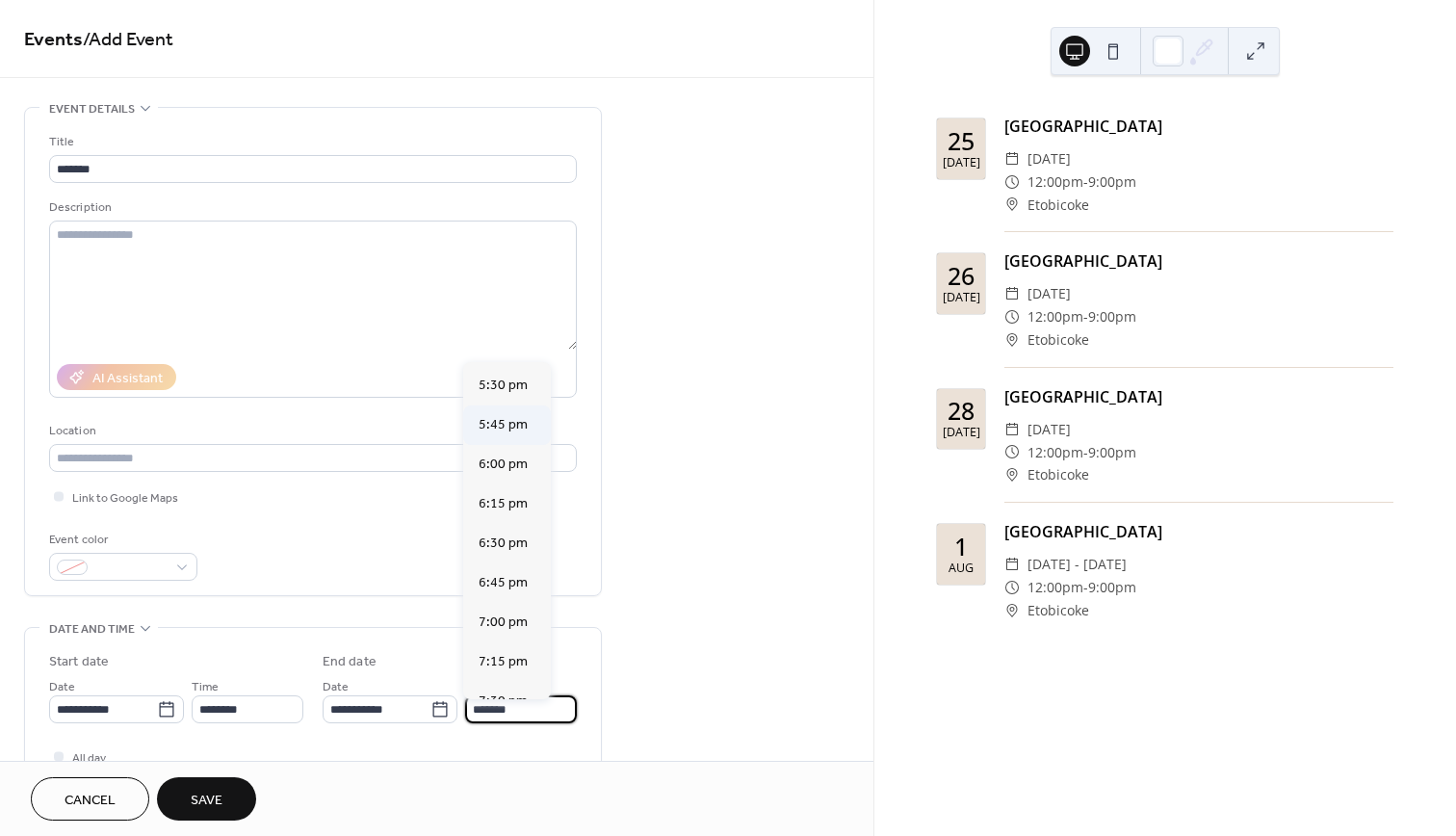 scroll, scrollTop: 891, scrollLeft: 0, axis: vertical 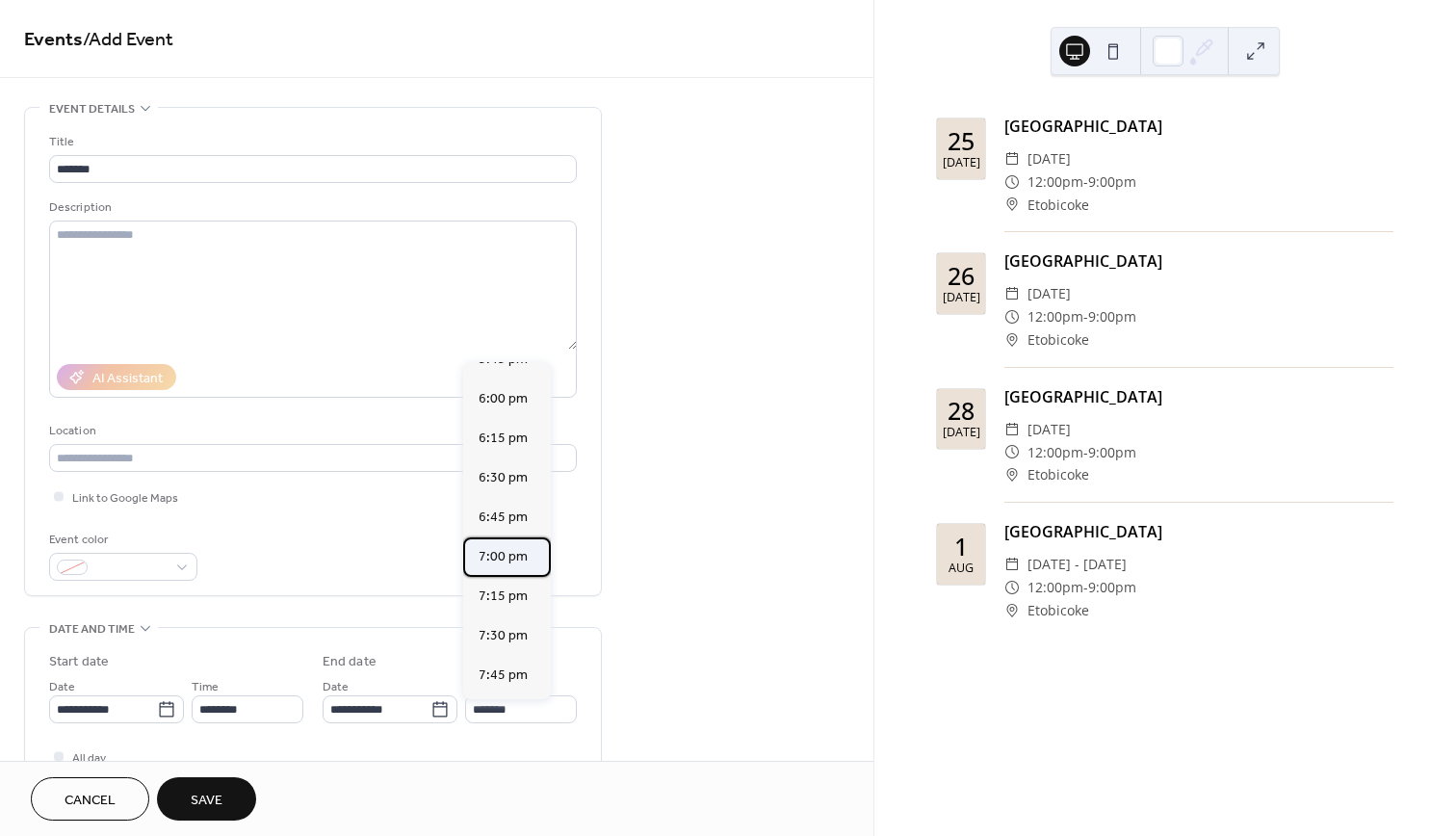 click on "7:00 pm" at bounding box center [503, 557] 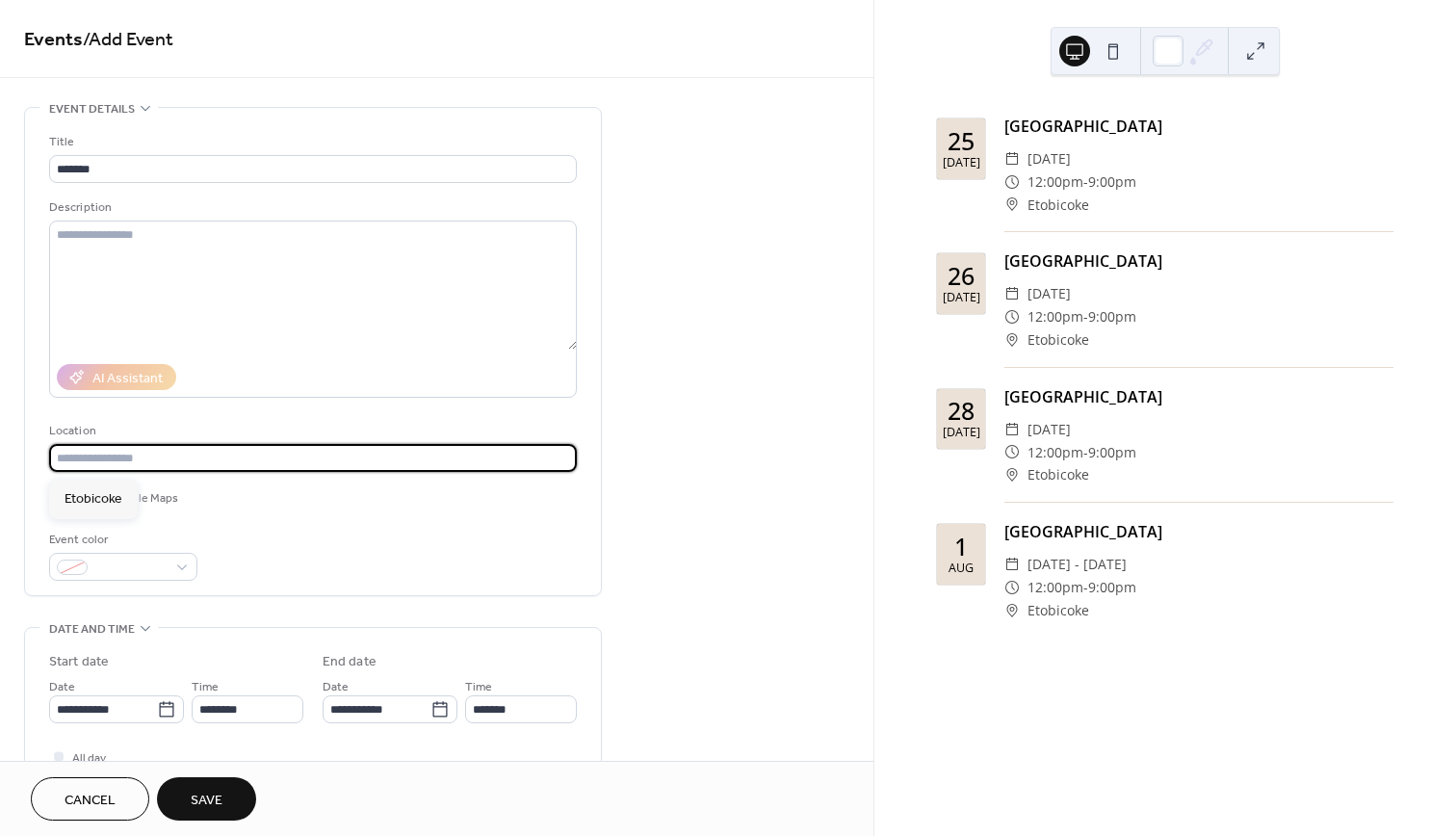 click at bounding box center [313, 457] 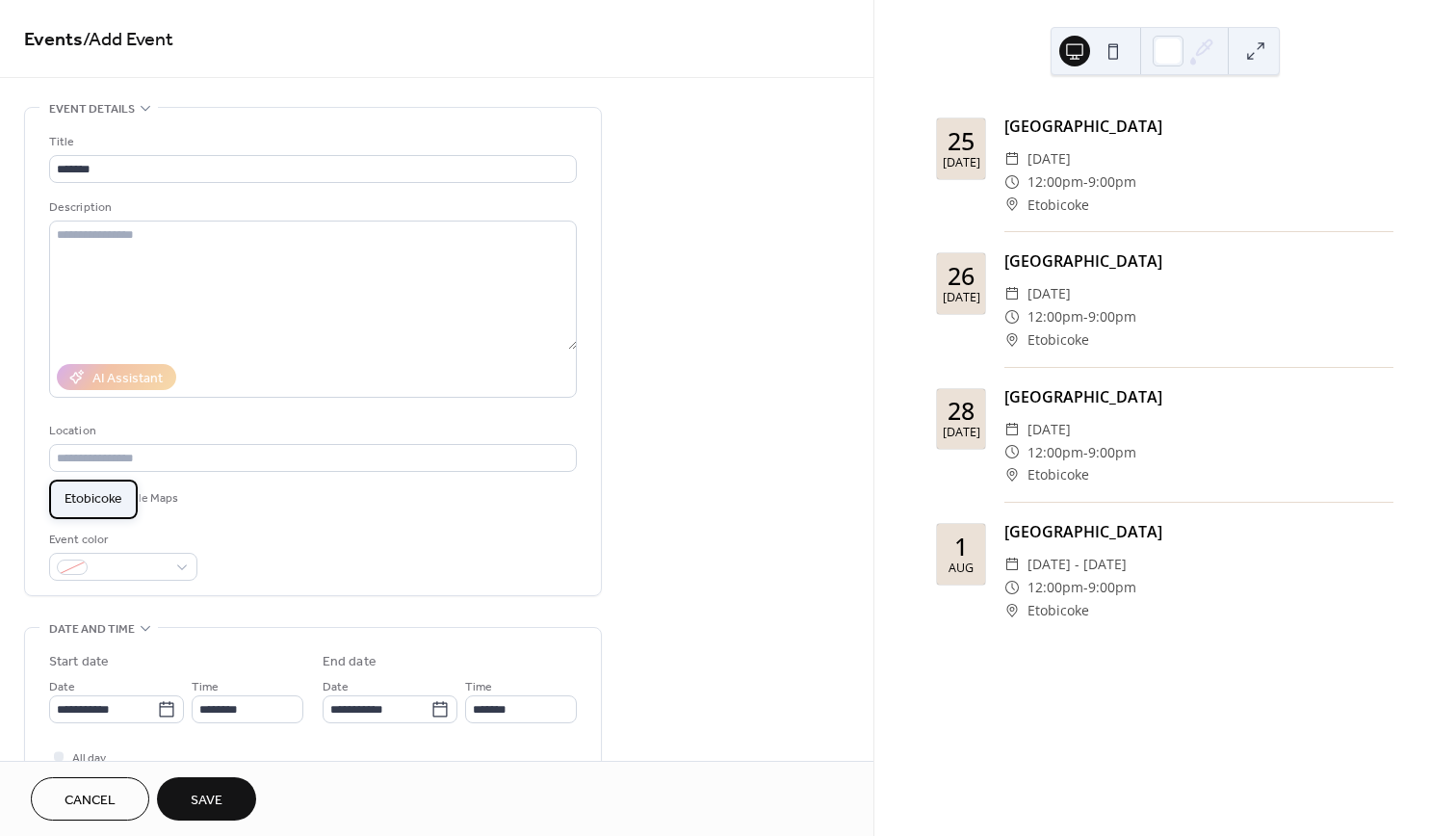 click on "Etobicoke" at bounding box center (93, 499) 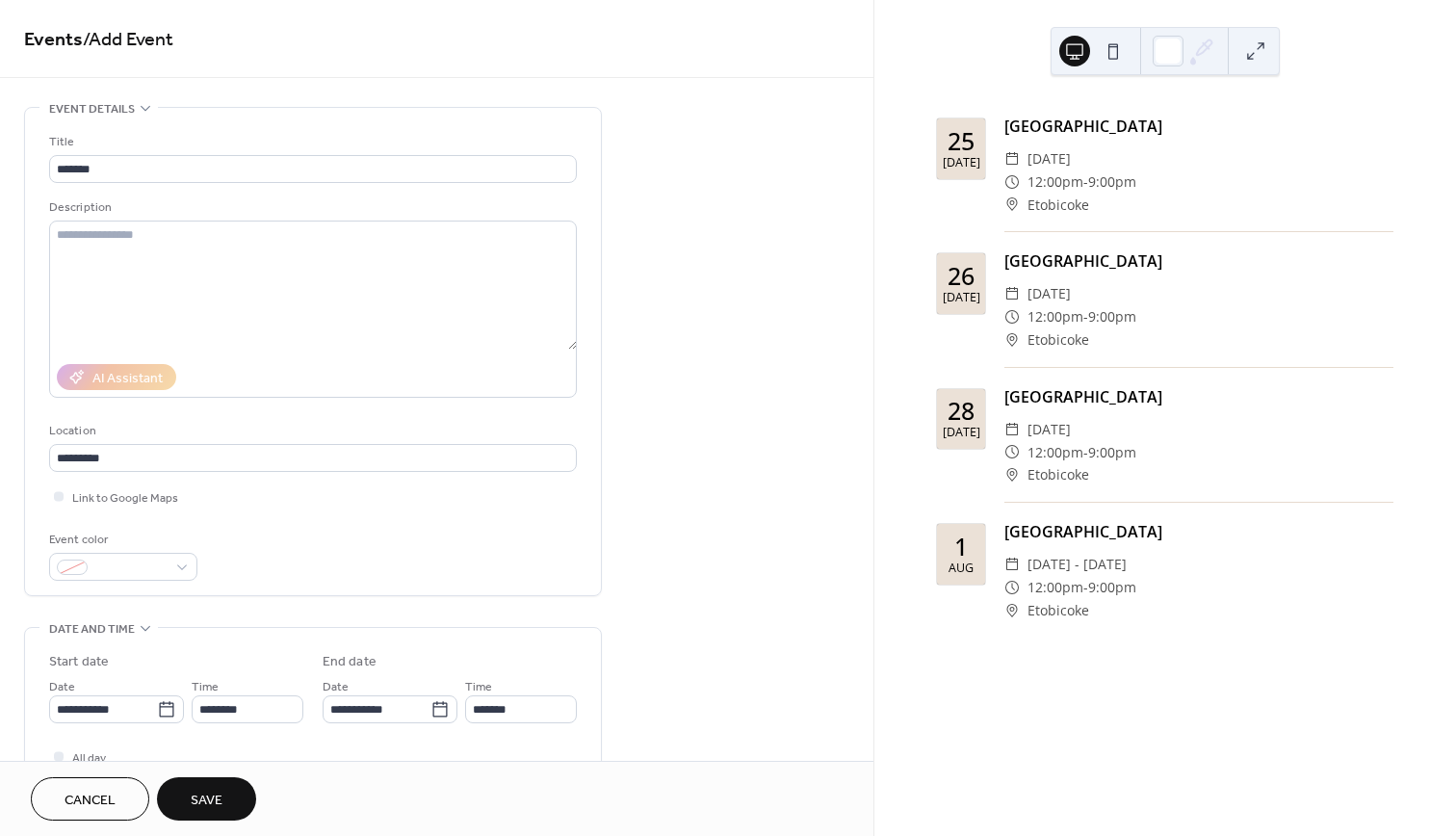 click on "Save" at bounding box center (206, 800) 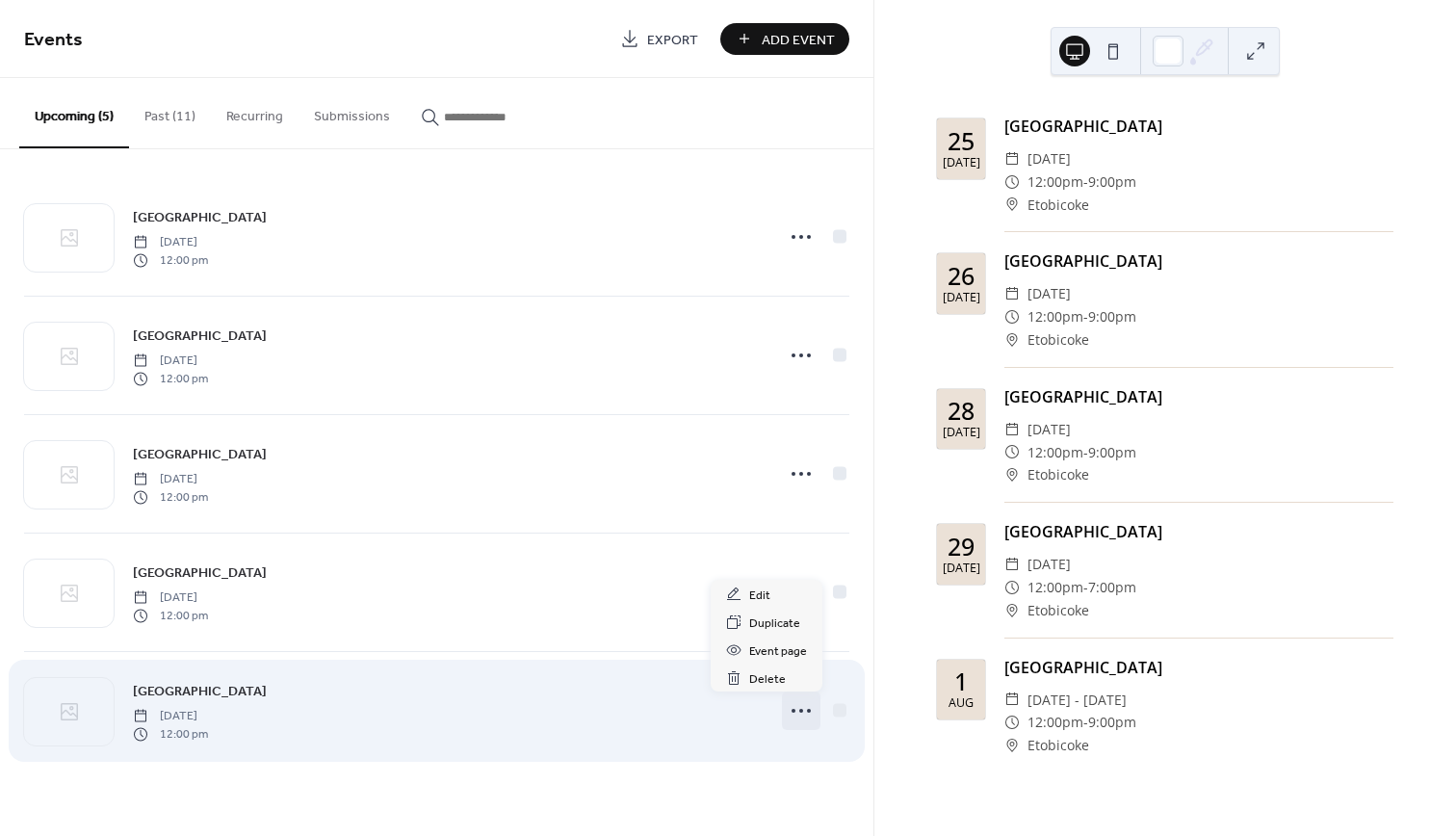 click 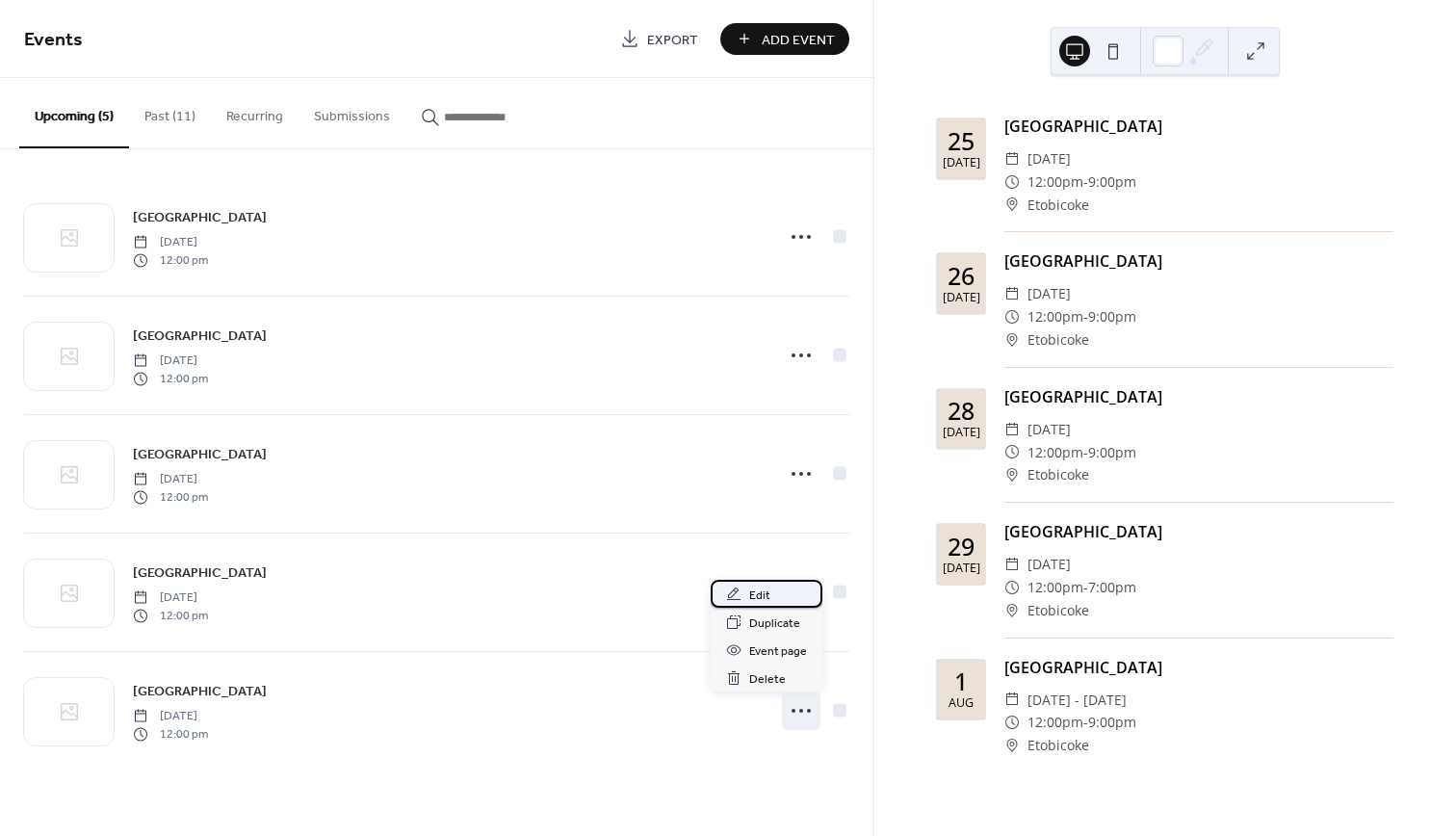 click on "Edit" at bounding box center [767, 593] 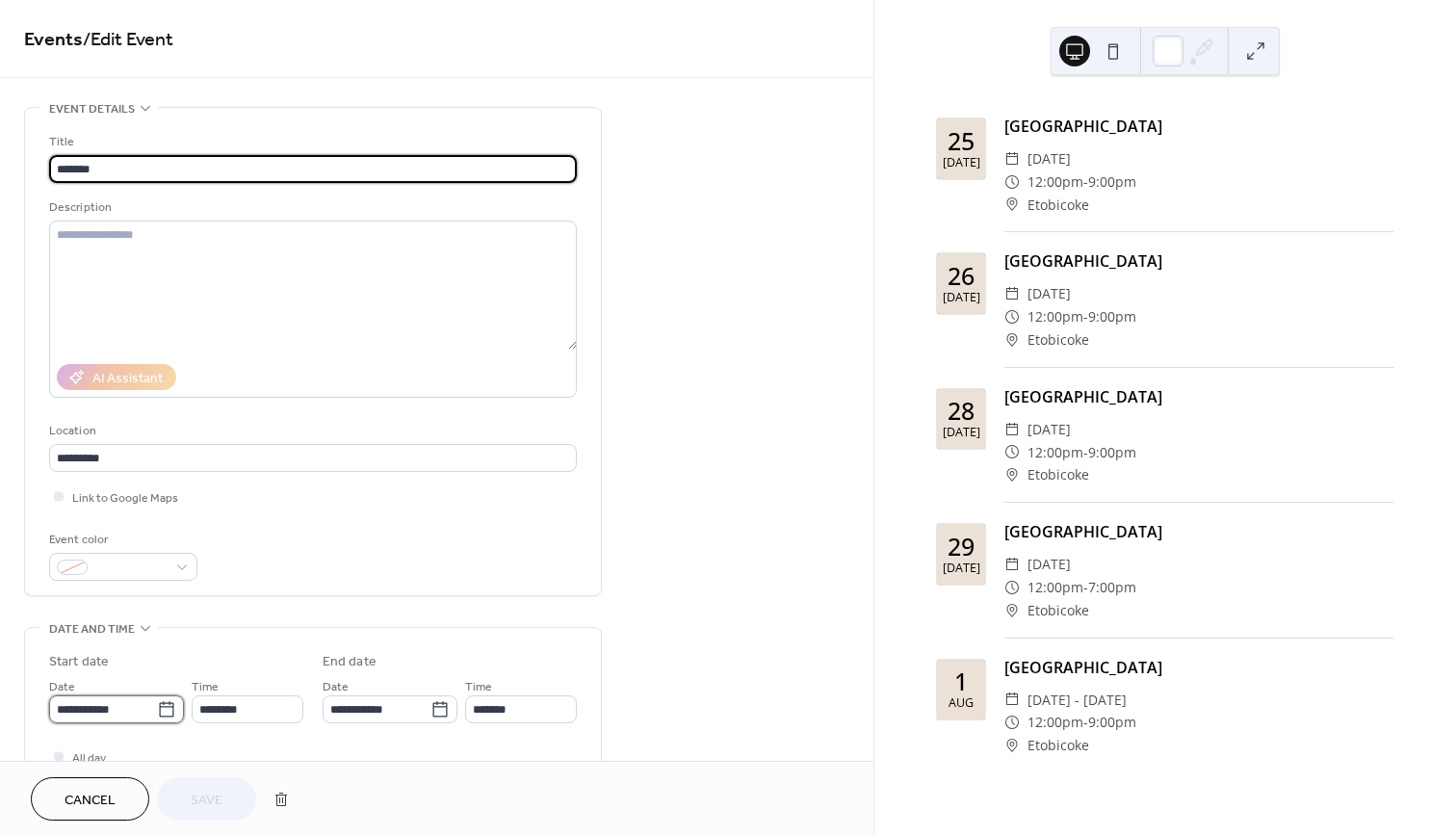 click on "**********" at bounding box center (103, 709) 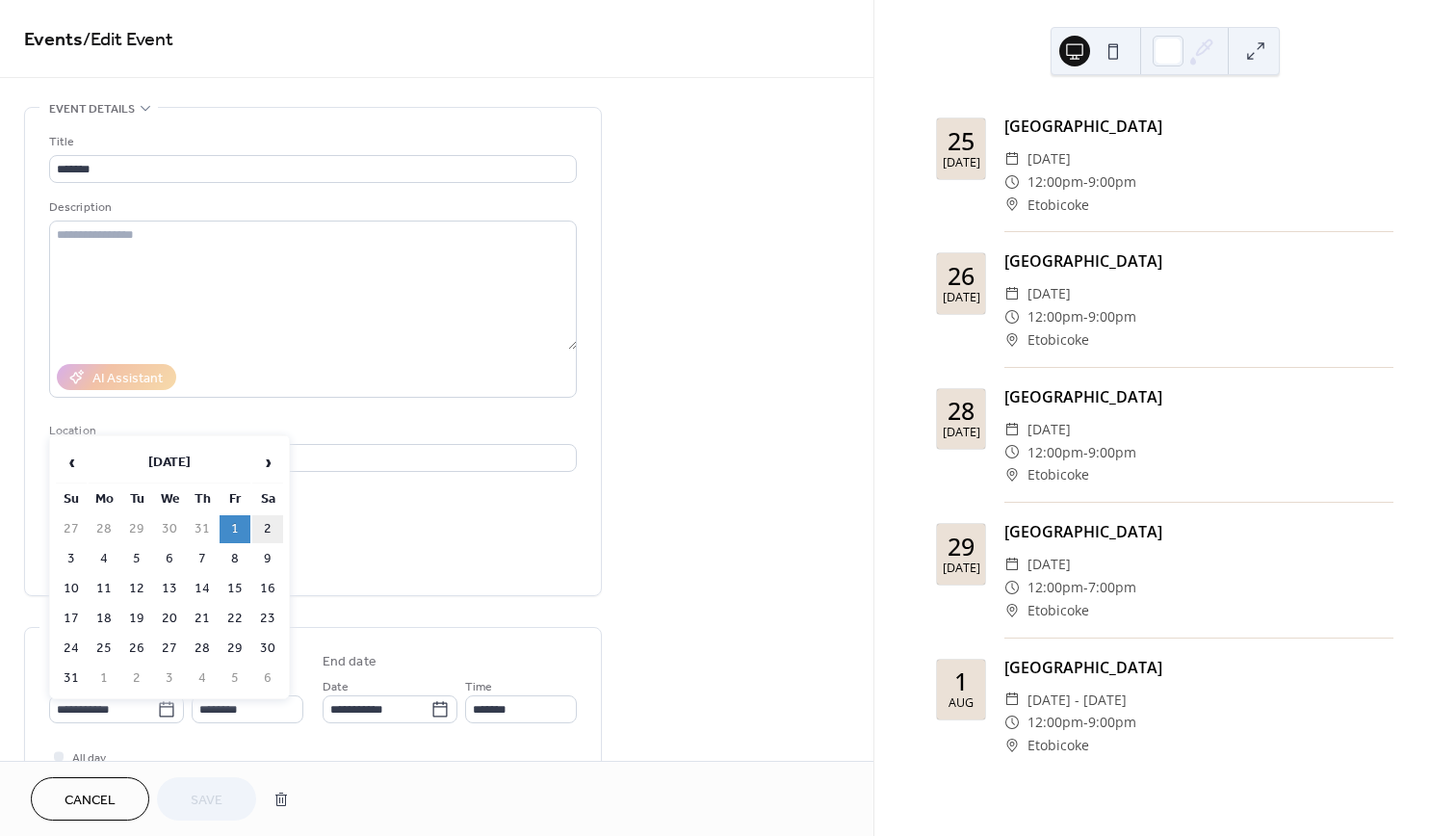 click on "2" at bounding box center (268, 529) 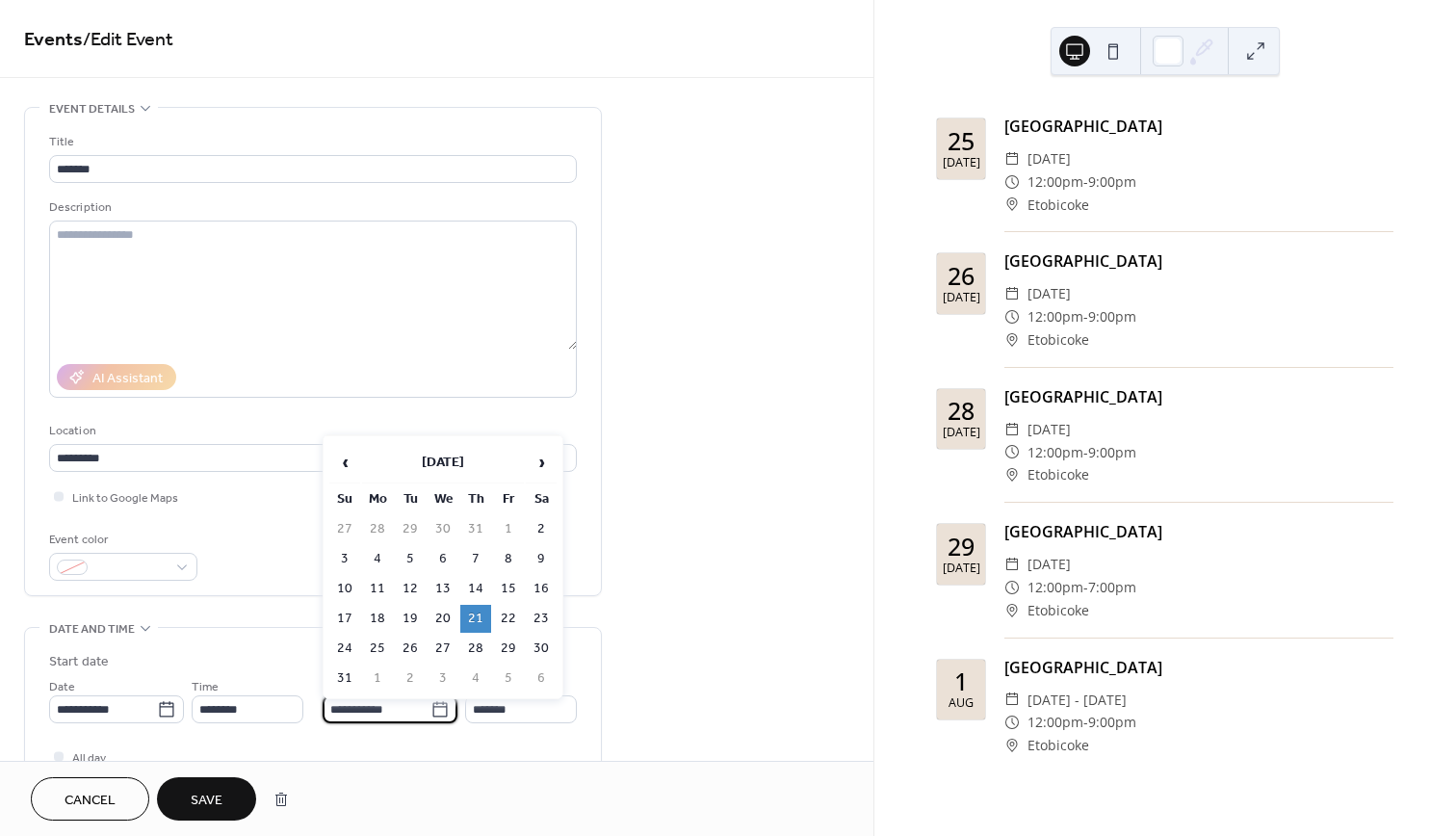 click on "**********" at bounding box center (377, 709) 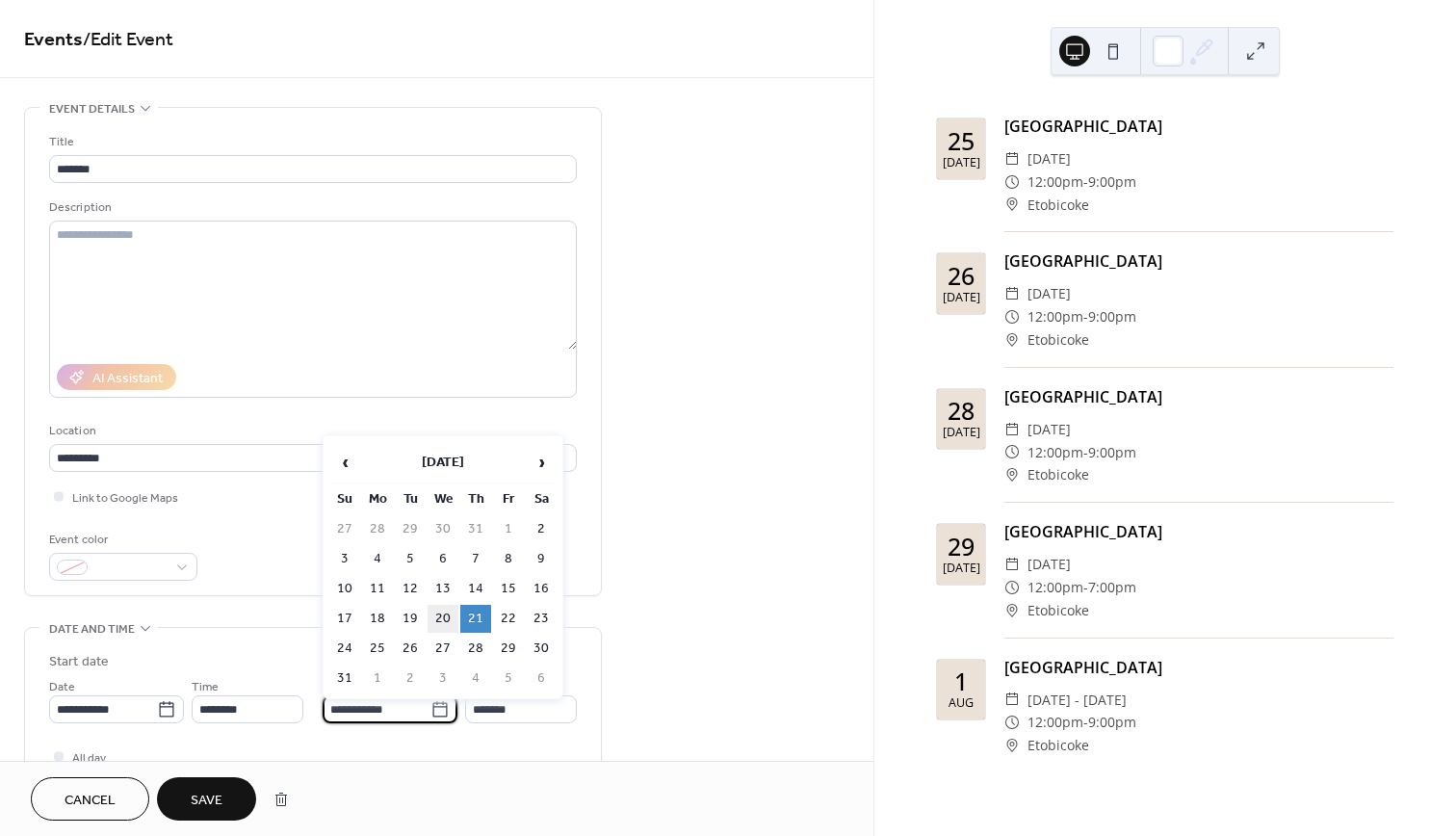 click on "20" at bounding box center (443, 618) 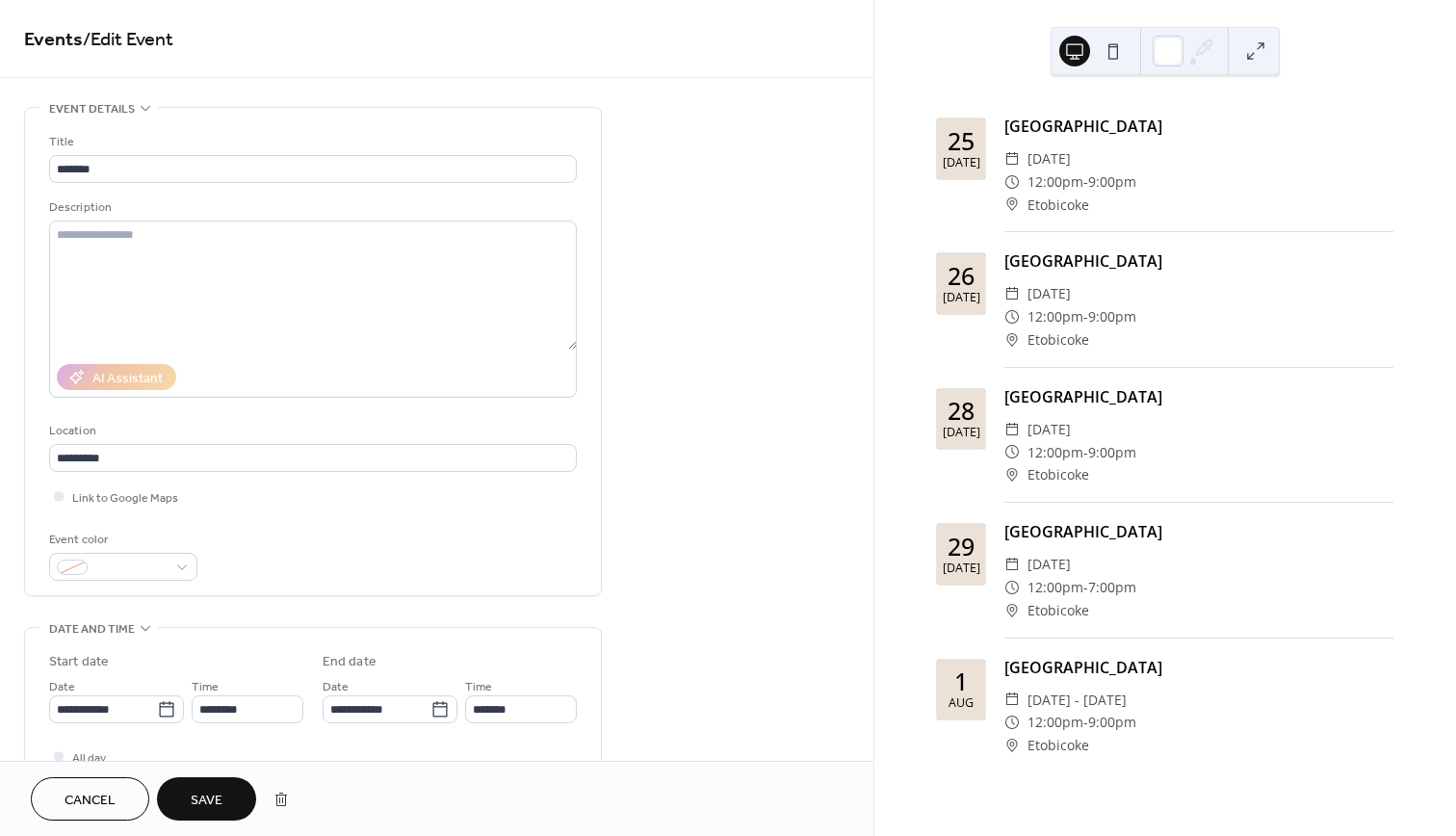 click on "Save" at bounding box center (206, 800) 